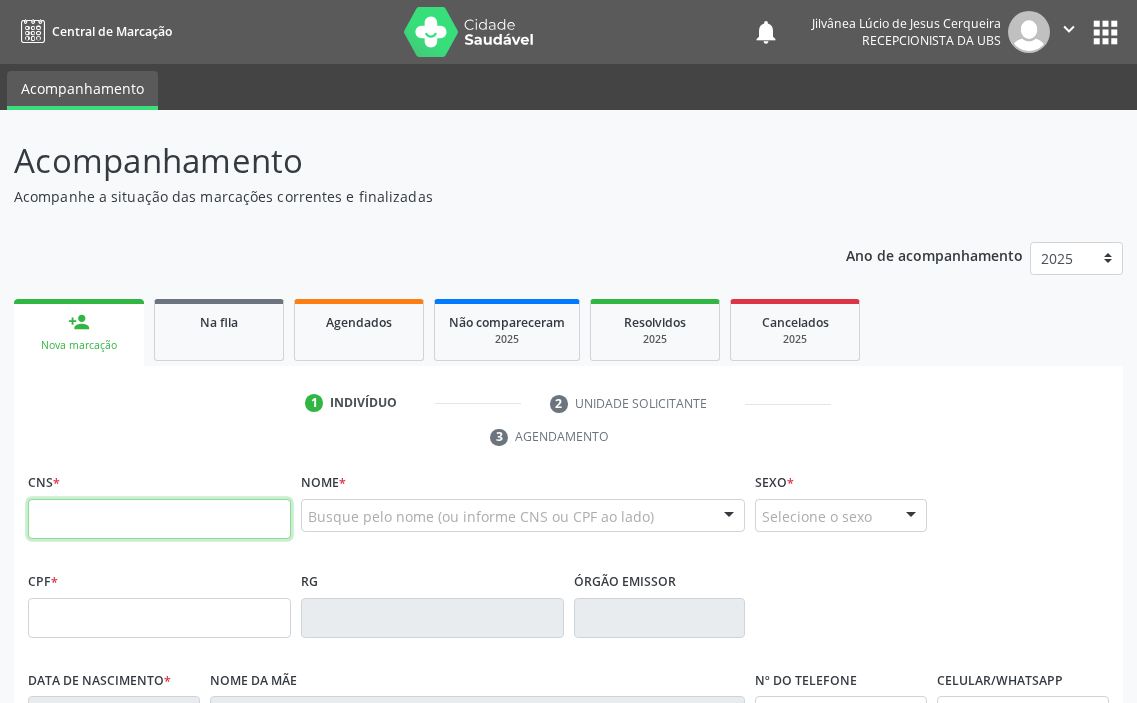 scroll, scrollTop: 0, scrollLeft: 0, axis: both 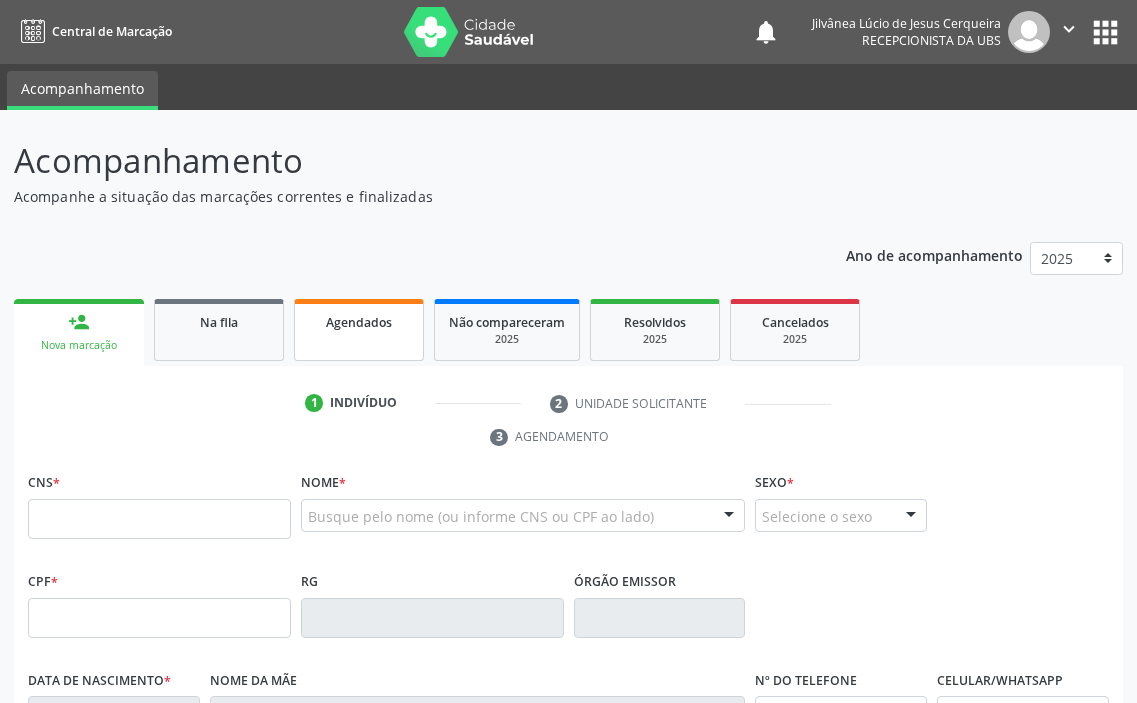 click on "Agendados" at bounding box center (359, 322) 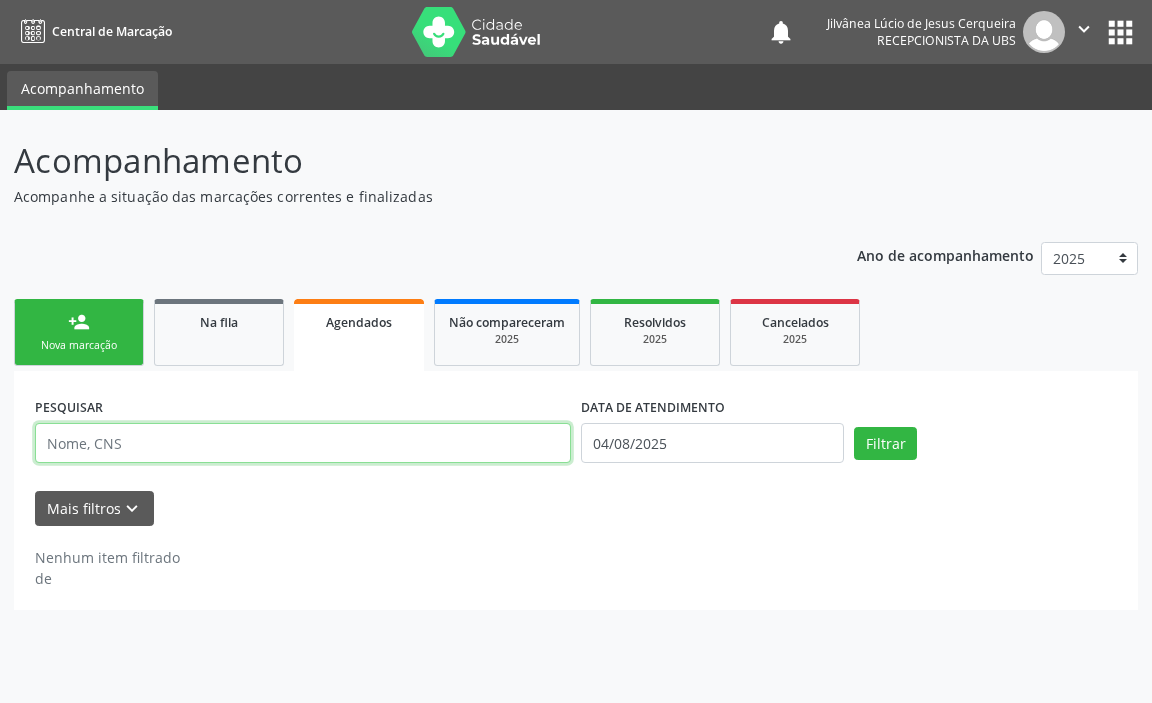 click at bounding box center [303, 443] 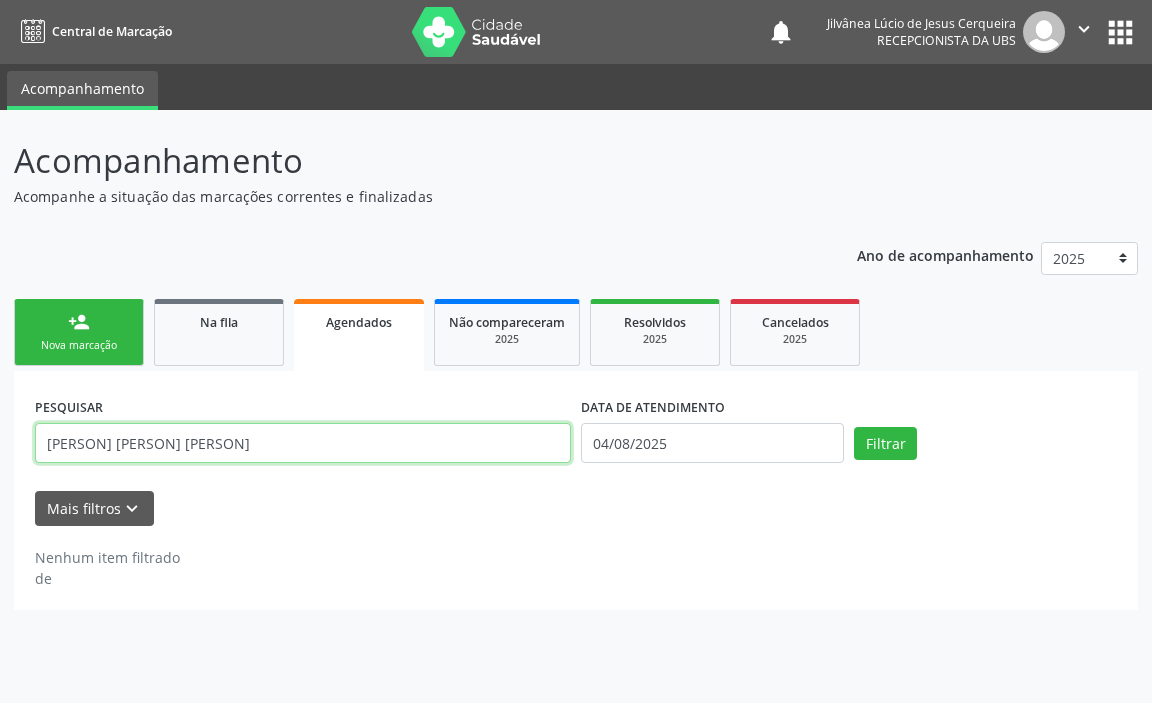 type on "[PERSON] [PERSON] [PERSON]" 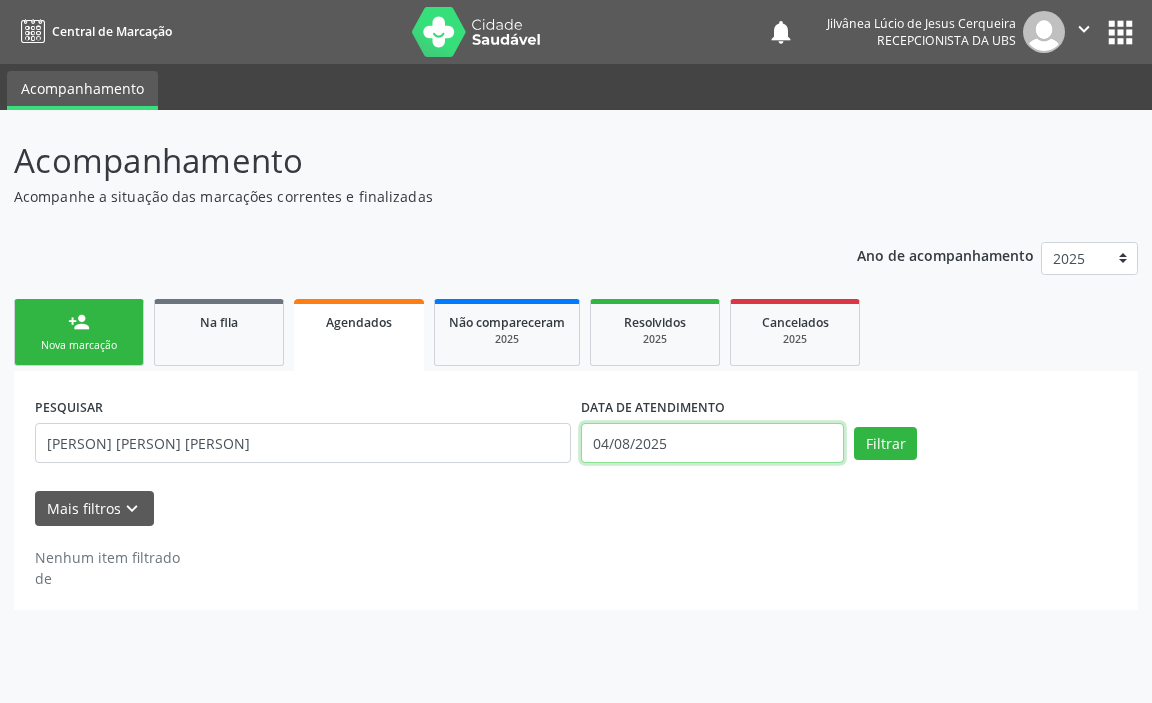 click on "04/08/2025" at bounding box center [712, 443] 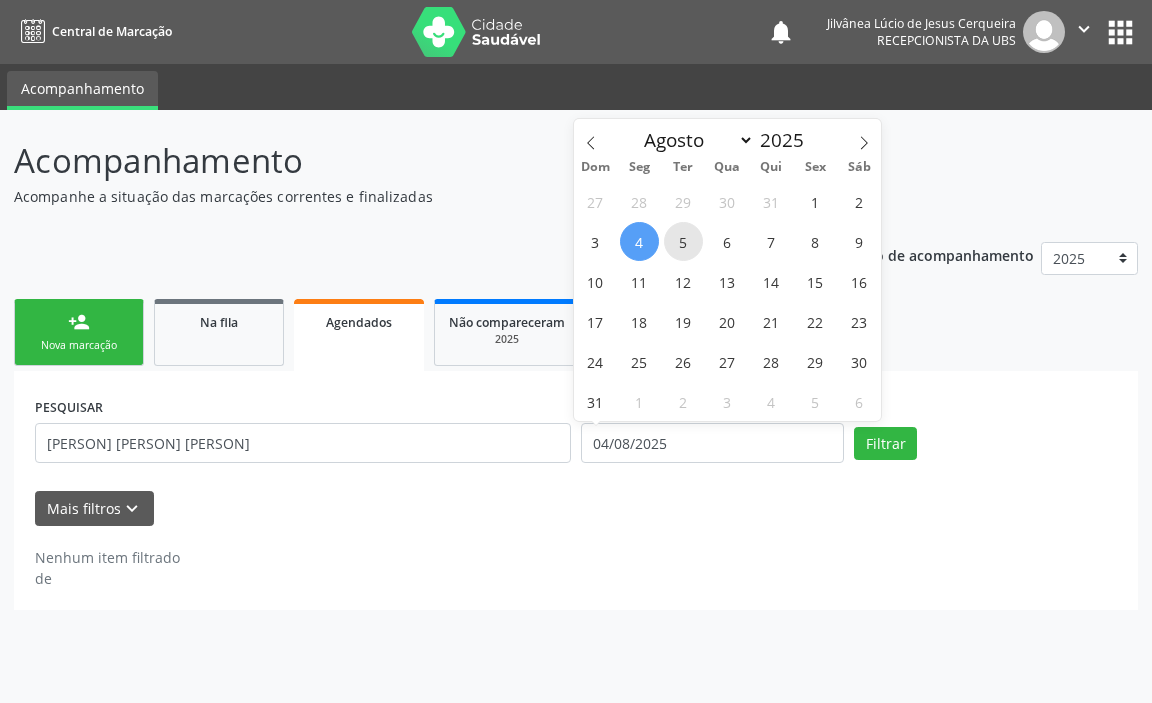 click on "5" at bounding box center (683, 241) 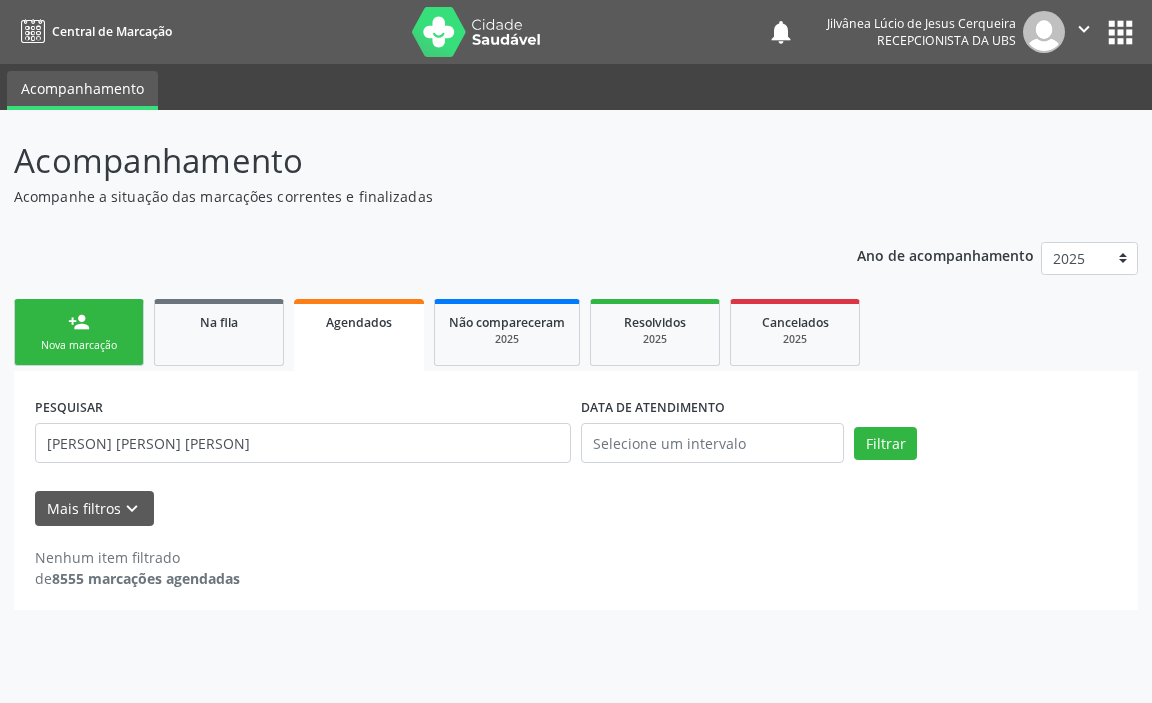click on "PESQUISAR
[PERSON] [PERSON] [PERSON]
DATA DE ATENDIMENTO
Filtrar
UNIDADE EXECUTANTE
Selecione uma unidade
Todos as unidades   3D Dent   A Bioquimika Farmacia de Manipulacao   A Botica Magistral Ltda   A Brito Servicos Medicos e Hospitalares   A C Servicos Medicos e Hospitalares   A D Santos Fernandes   A F dos Santos Servicos Medicos e Hospitalares   A G S Servicos Medicos   A Gomes Servicos Medicos e Hospitalares   A Goncalves Servicos Hospitalares   A M Servicos Medicos   A Maia Servicos Medicos e Hospitalares   A Marques Servicos Medicos e Hospitalares   A Medicina Diagnostica Cabula   A Medicina Diagnostica Nazare   A Medicina Diagnostica Paralela   A Medicina Diagnostica Pq Bela Vista   A Medicina Diagnostica e Diagnoson   A Rios Correia   A S Consultorios   A S Odonto   A Vieira Clinica Medica   A3 Dermatologistas Associados   Aas Pituba   Aba Therapy   Abertta Saude   Abertta Saude   Abre" at bounding box center (576, 490) 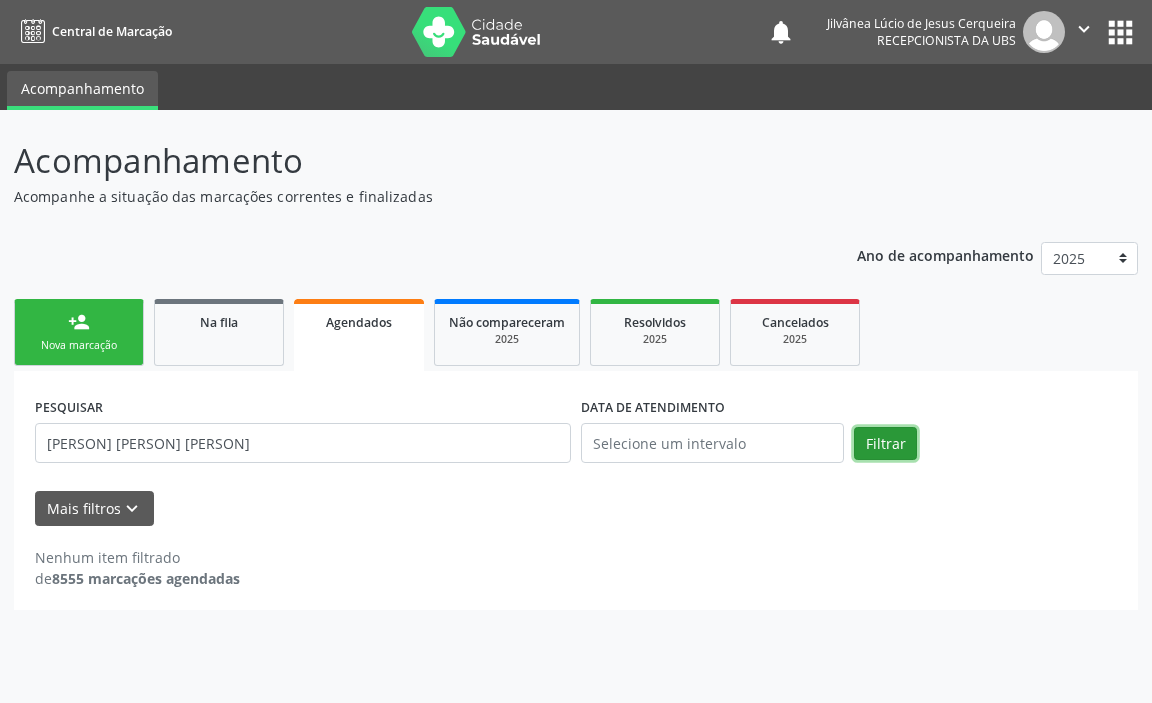 click on "Filtrar" at bounding box center (885, 444) 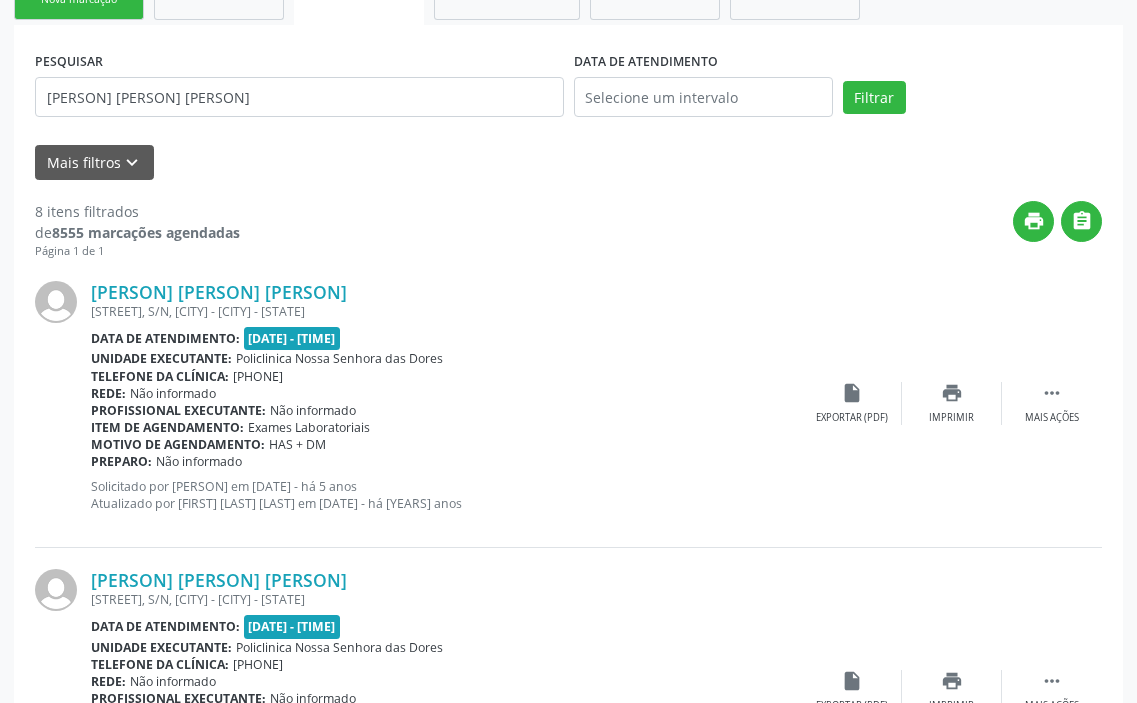scroll, scrollTop: 400, scrollLeft: 0, axis: vertical 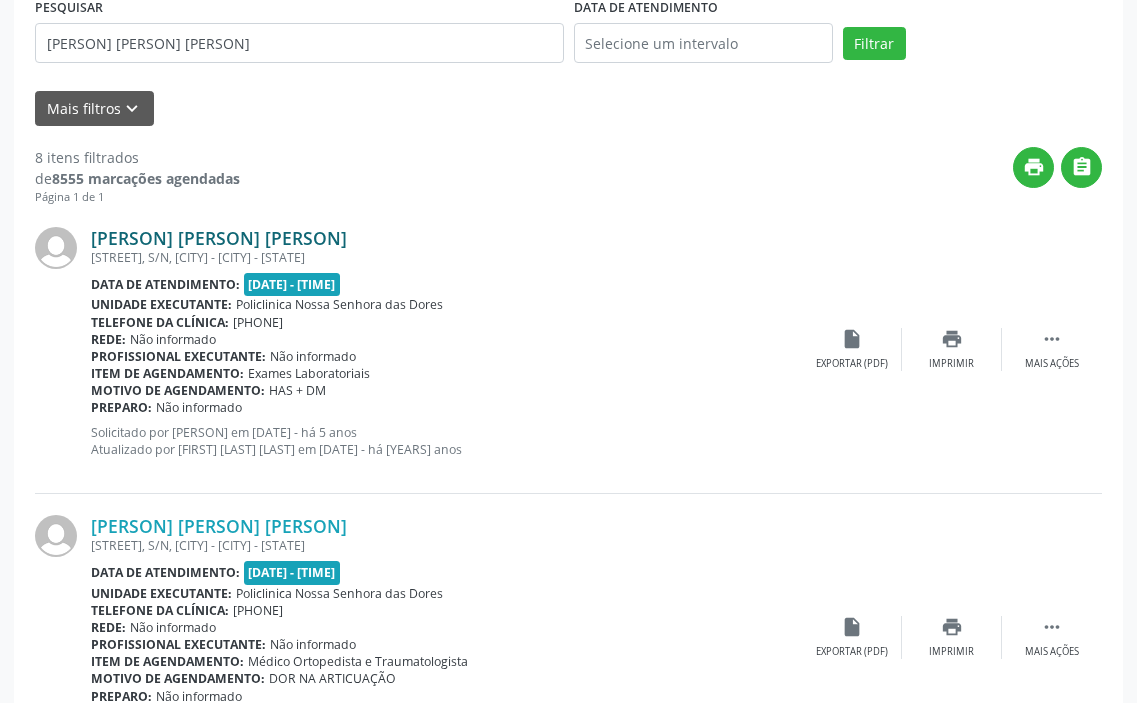 click on "[PERSON] [PERSON] [PERSON]" at bounding box center [219, 238] 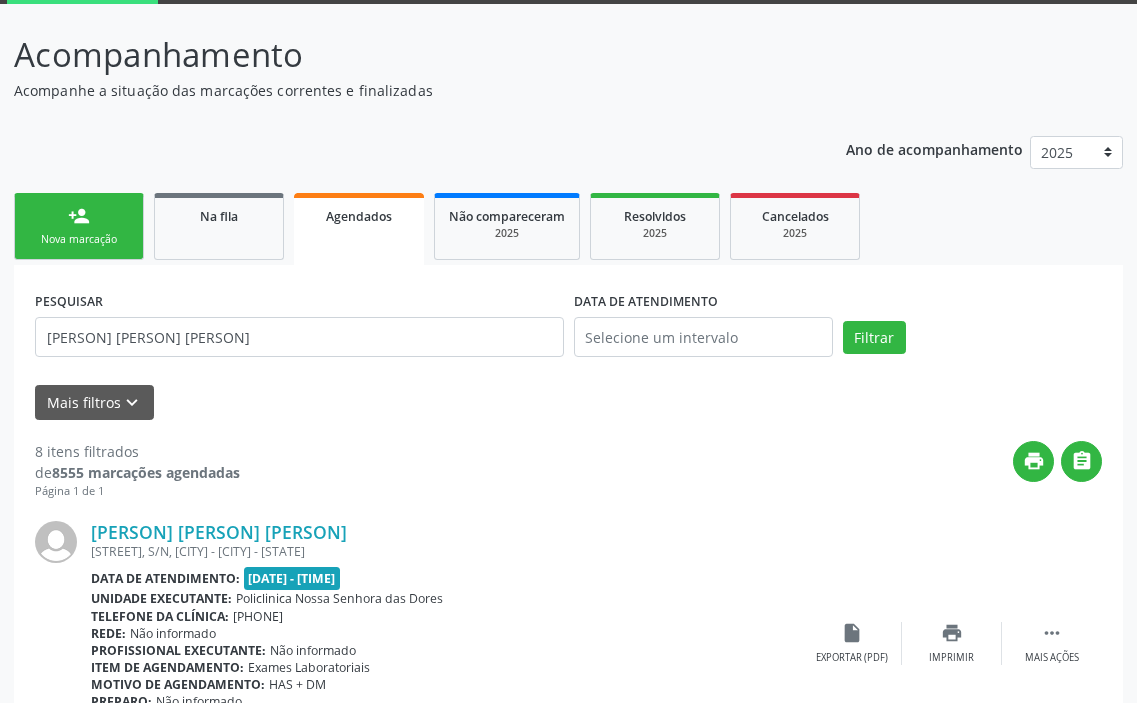scroll, scrollTop: 100, scrollLeft: 0, axis: vertical 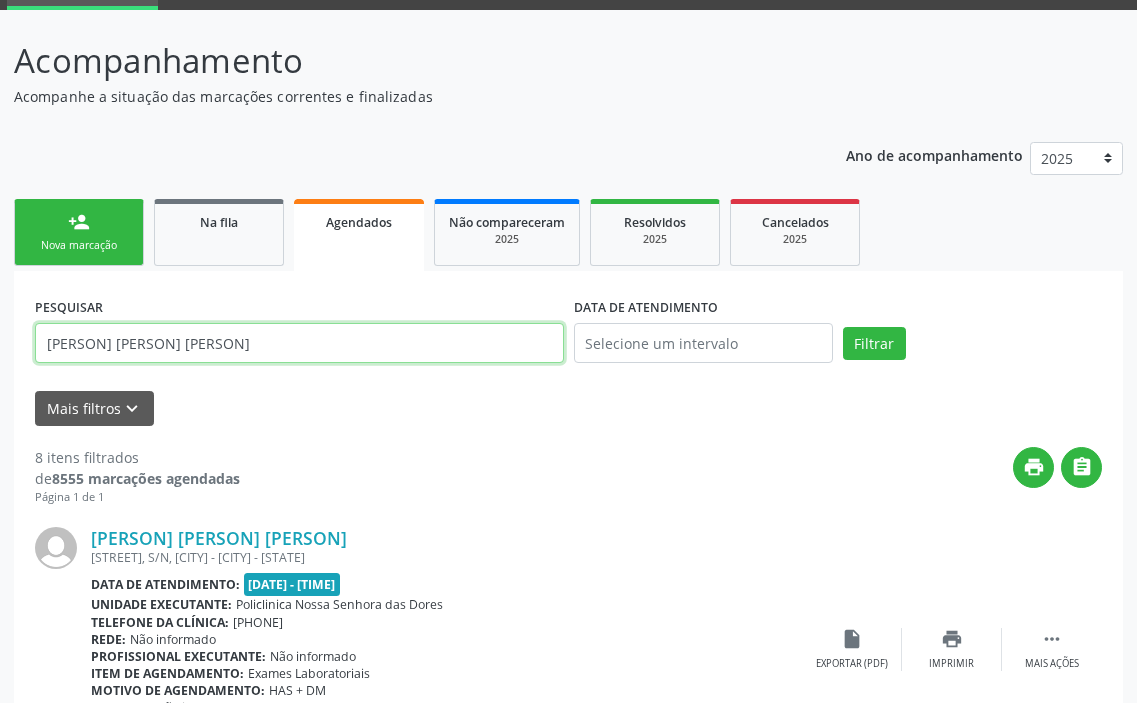 drag, startPoint x: 160, startPoint y: 359, endPoint x: 0, endPoint y: 354, distance: 160.07811 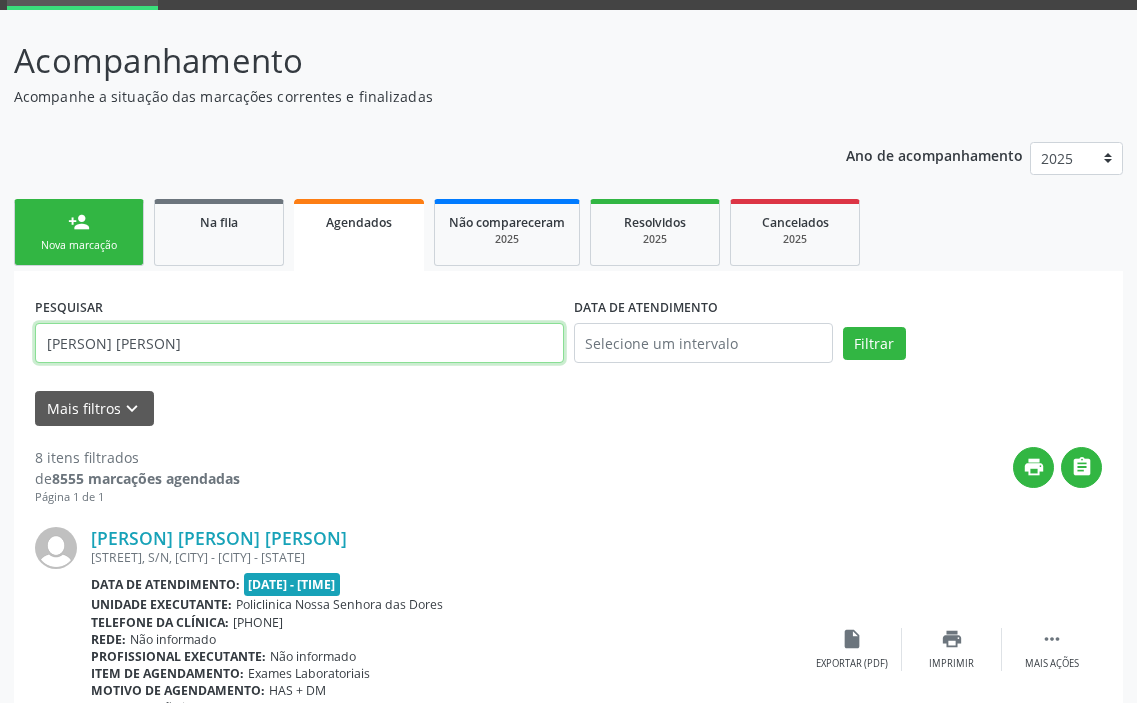 click on "Filtrar" at bounding box center [874, 344] 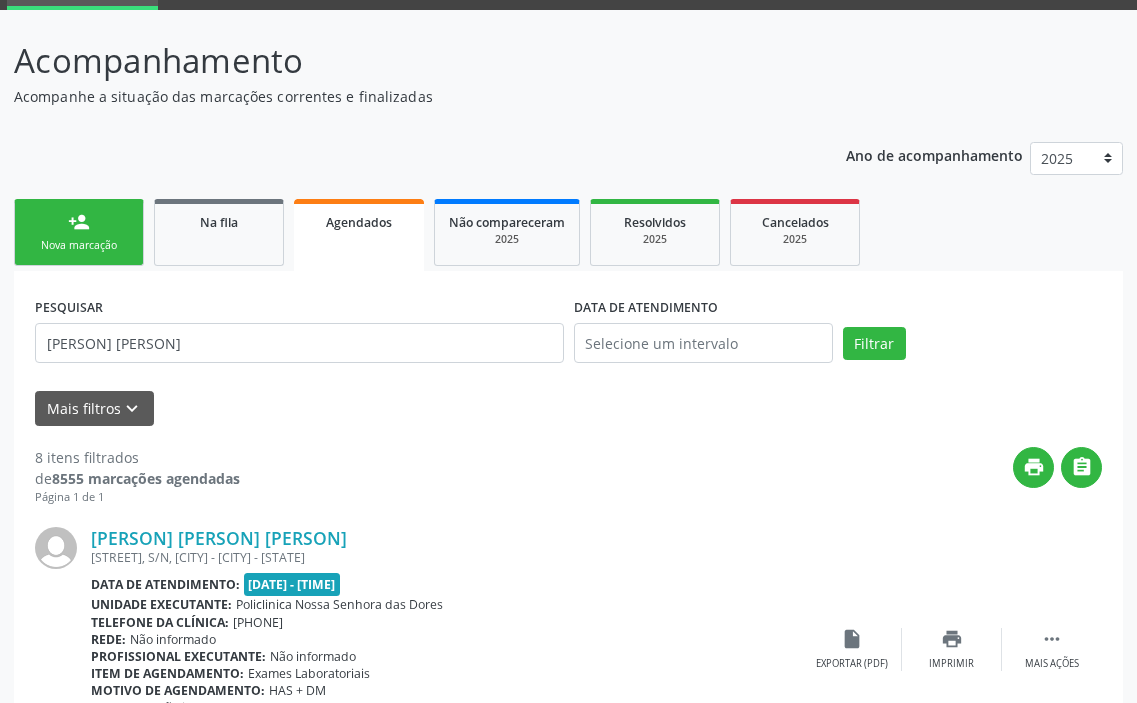 scroll, scrollTop: 0, scrollLeft: 0, axis: both 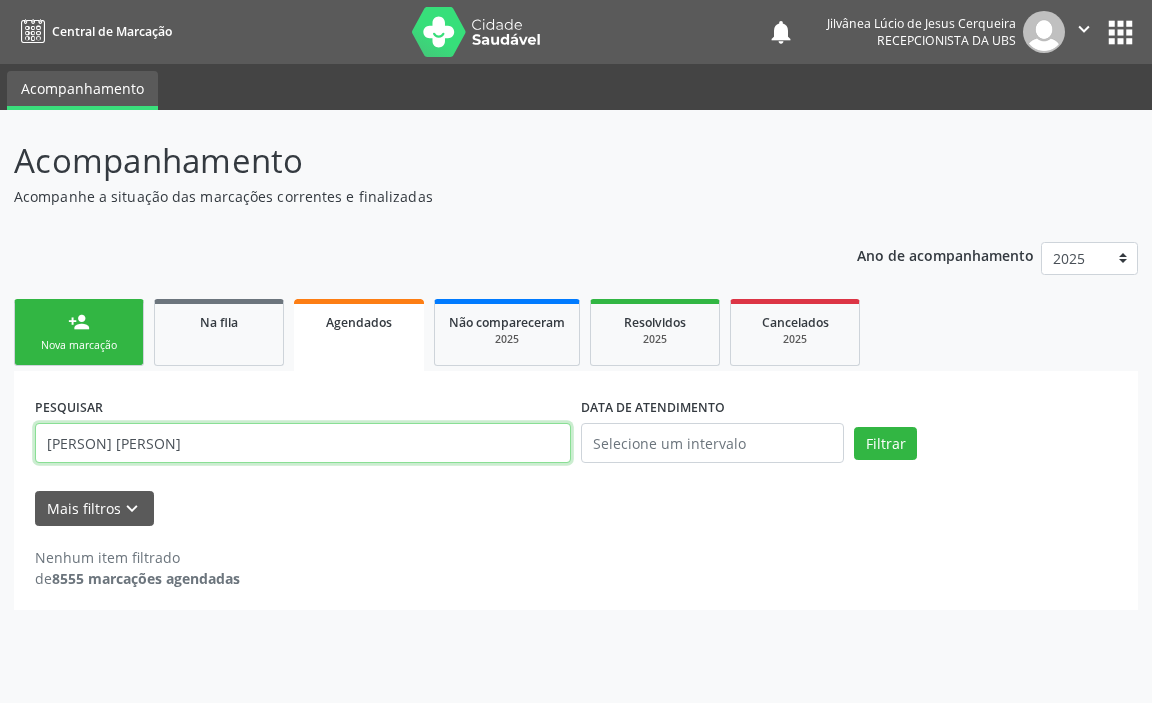 drag, startPoint x: 297, startPoint y: 449, endPoint x: 0, endPoint y: 455, distance: 297.0606 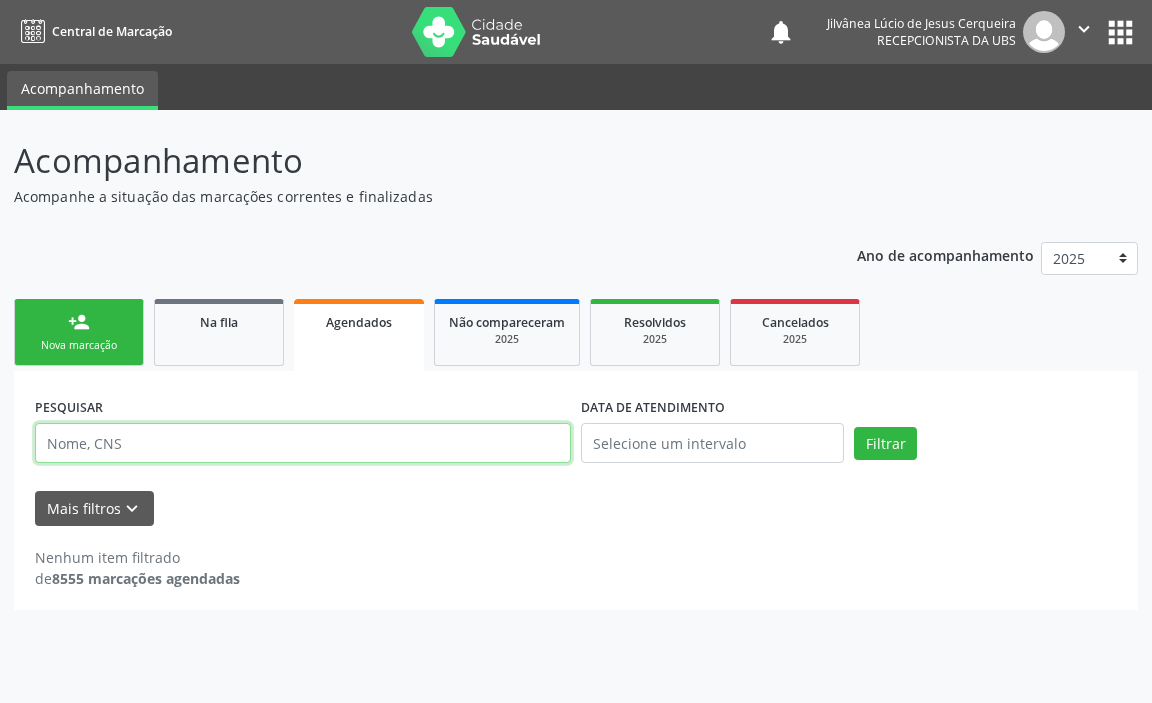 type 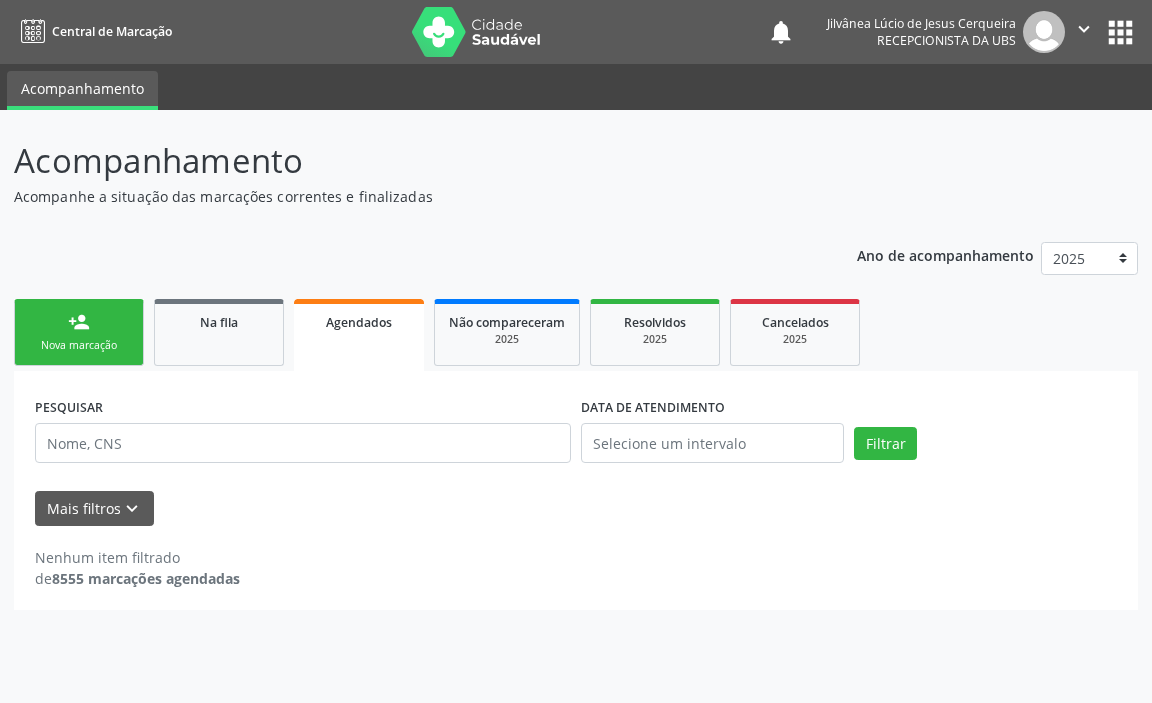 click on "person_add" at bounding box center [79, 322] 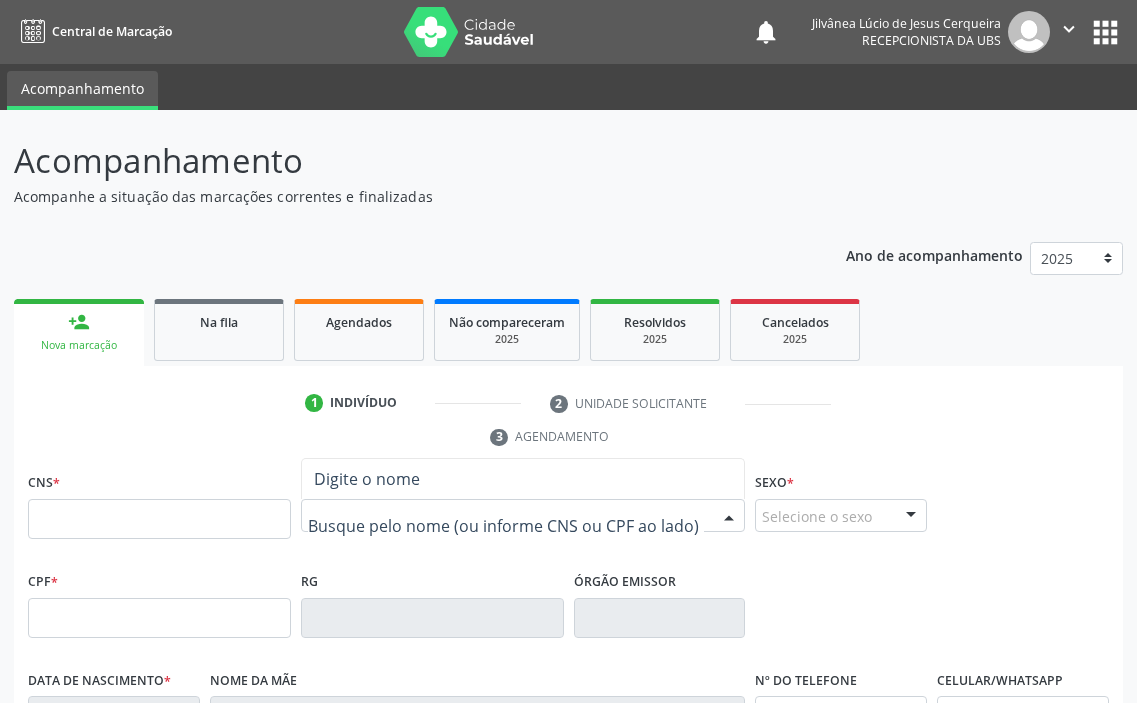 paste on "[PERSON] [PERSON]" 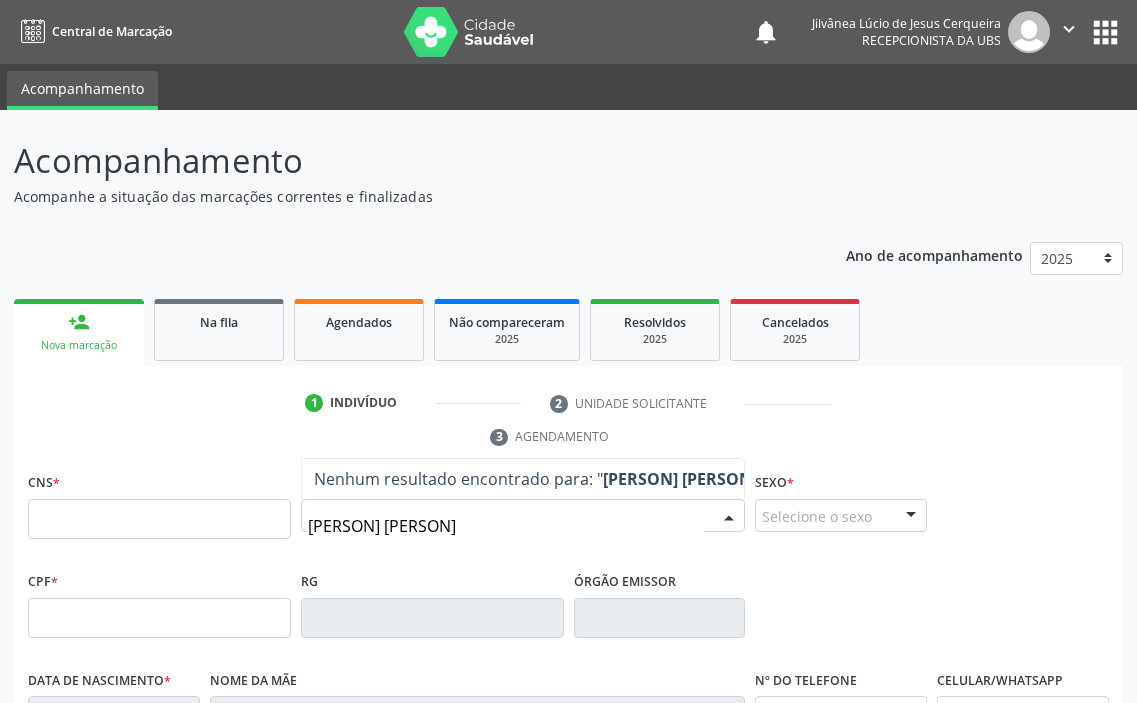 drag, startPoint x: 567, startPoint y: 522, endPoint x: 450, endPoint y: 519, distance: 117.03845 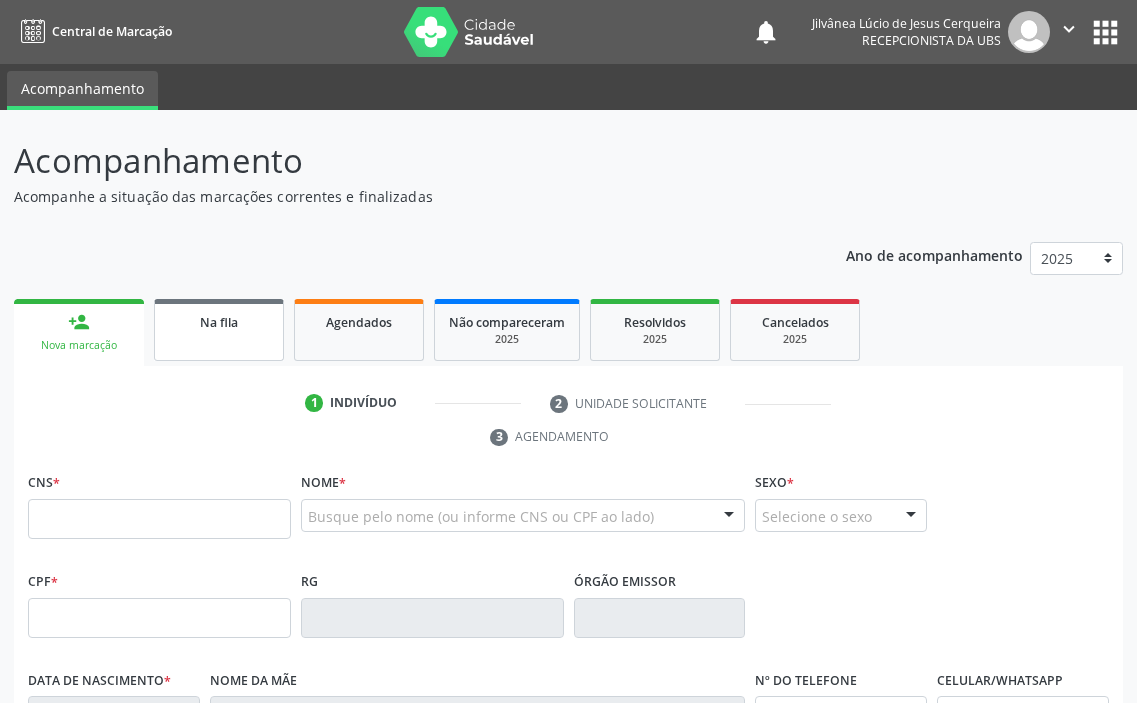 click on "Na fila" at bounding box center (219, 322) 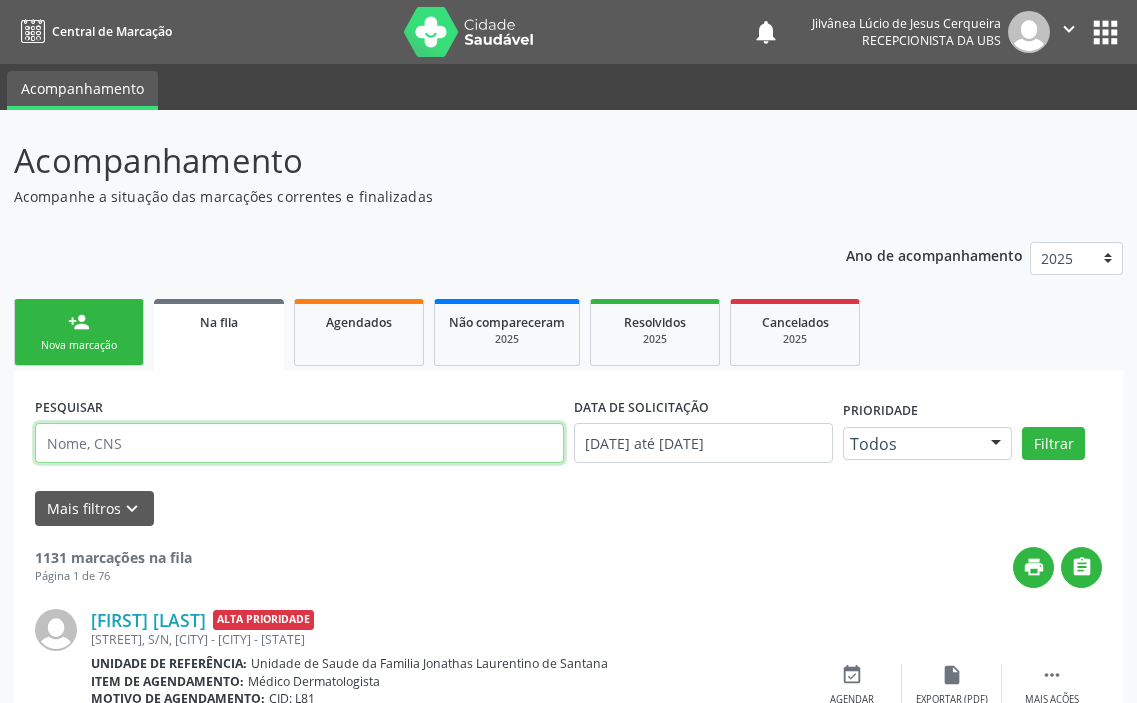 click at bounding box center [299, 443] 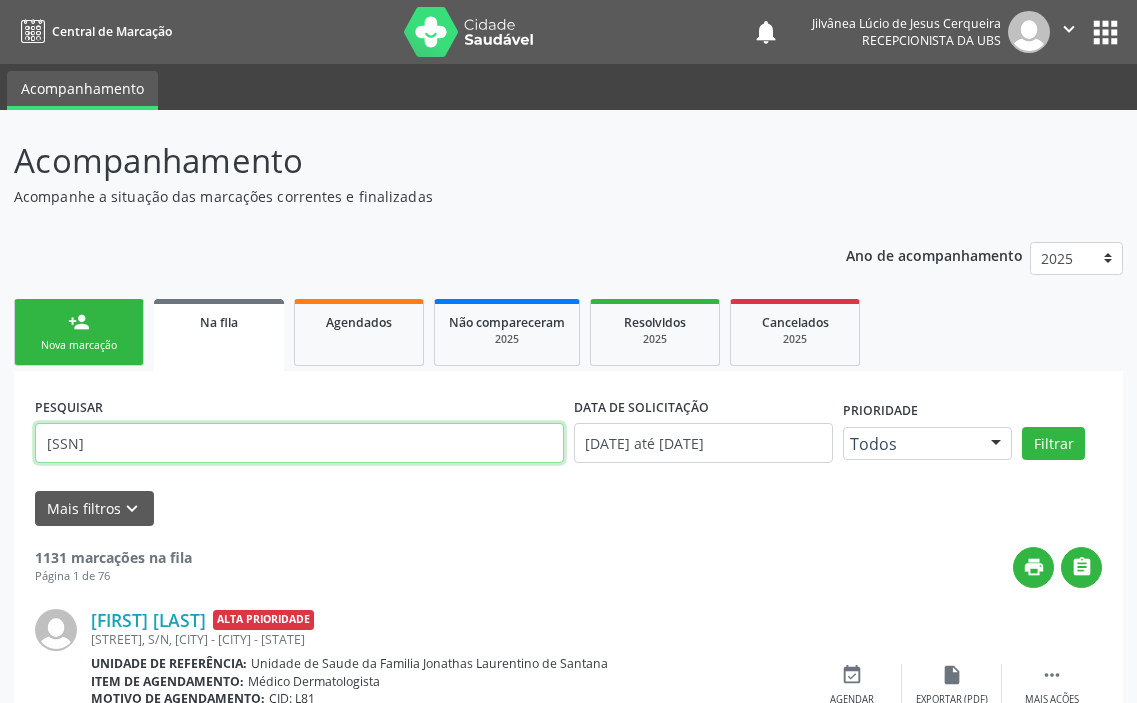 type on "[SSN]" 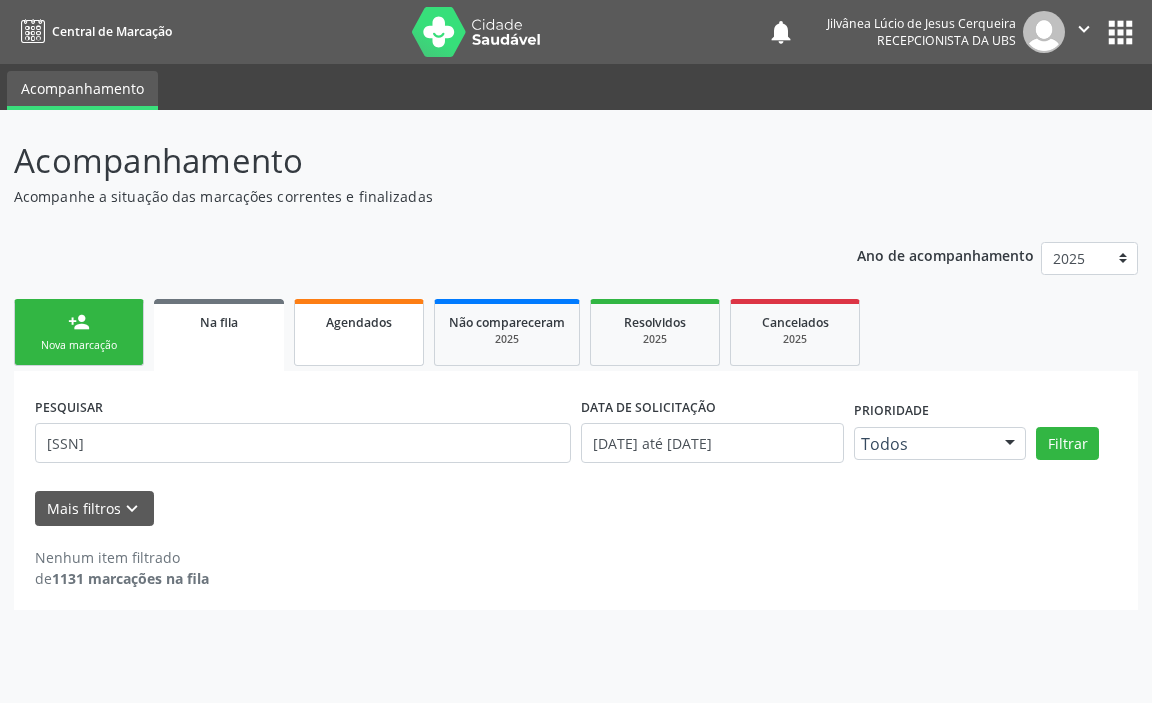 click on "Agendados" at bounding box center [359, 332] 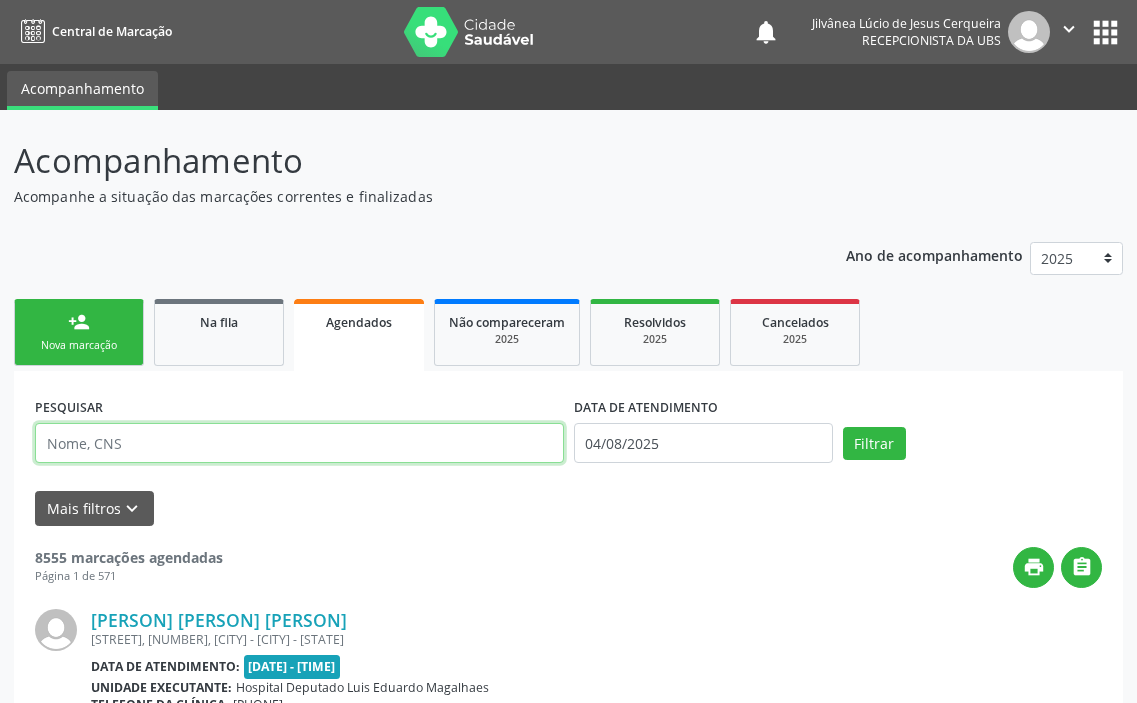 click at bounding box center [299, 443] 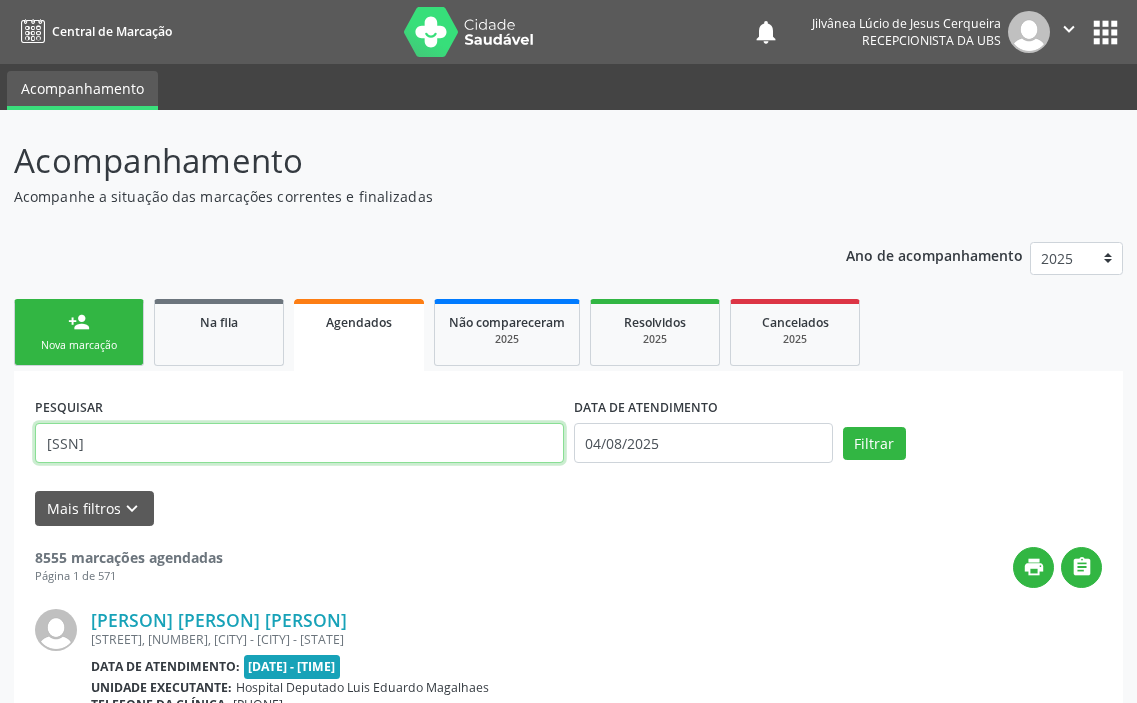 click on "Filtrar" at bounding box center [874, 444] 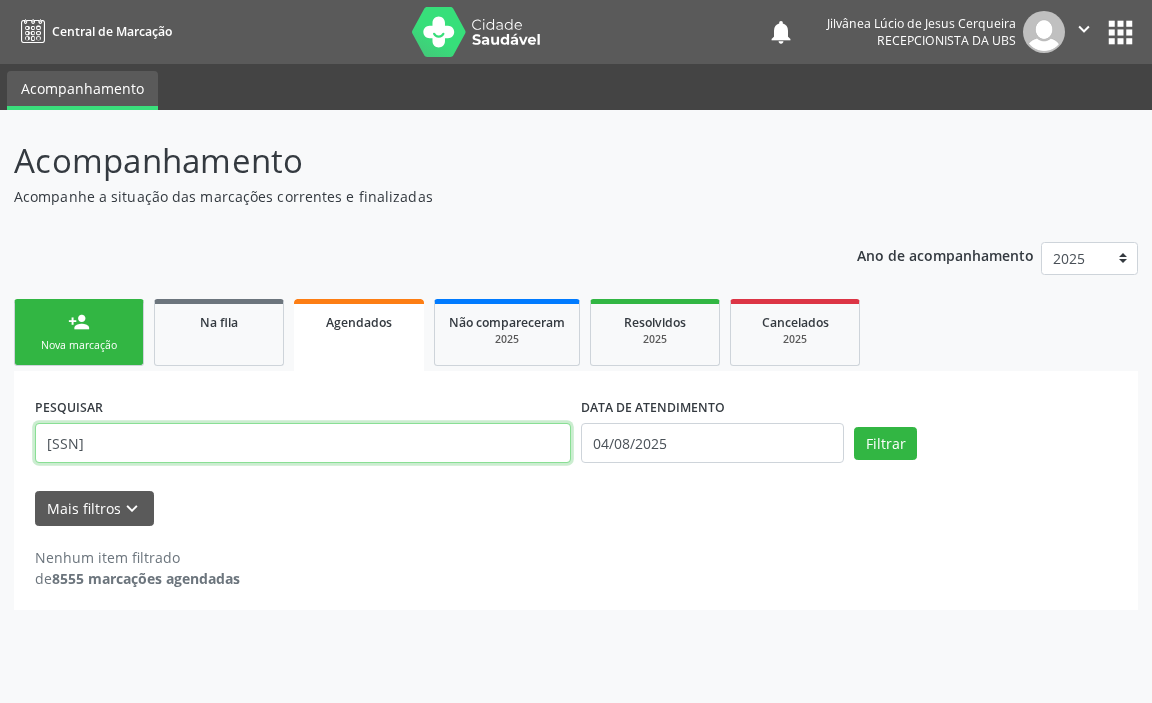drag, startPoint x: 216, startPoint y: 442, endPoint x: 0, endPoint y: 436, distance: 216.08331 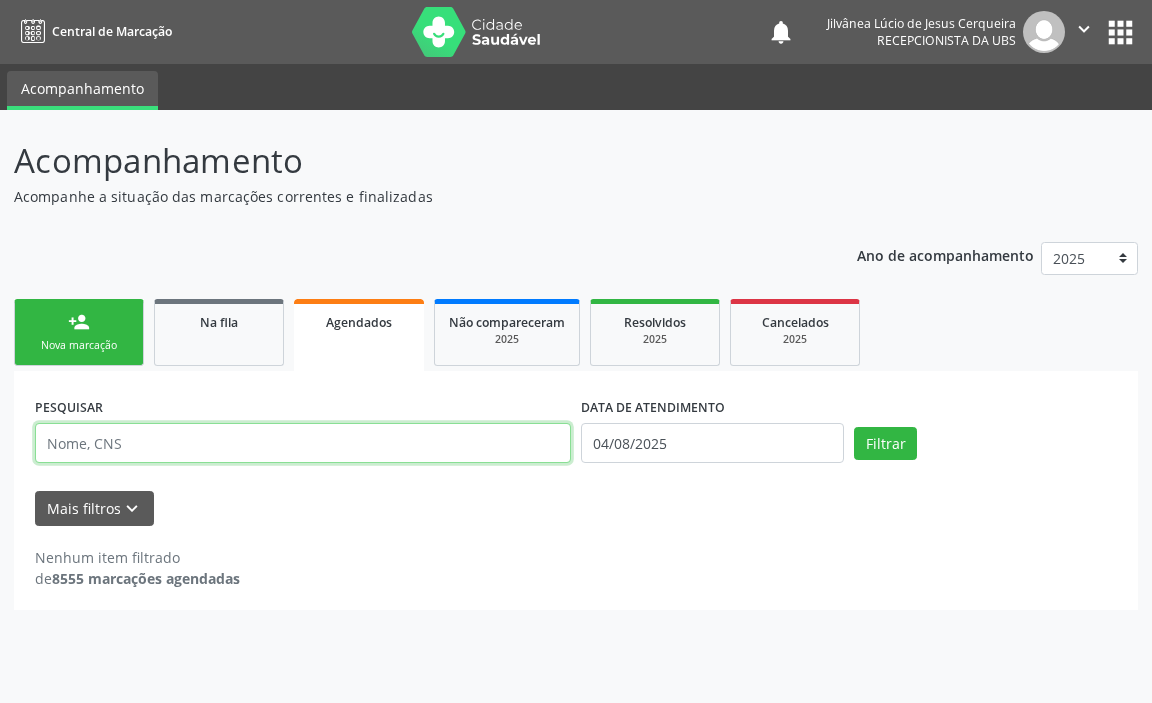 type 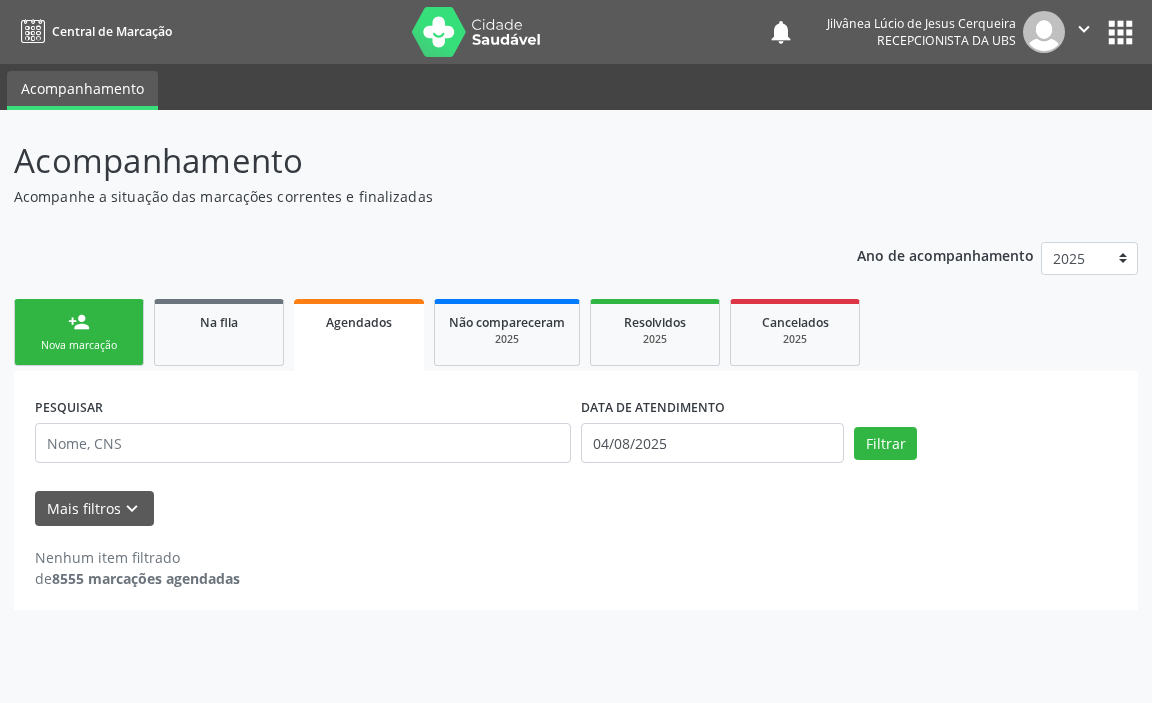 click on "person_add
Nova marcação" at bounding box center [79, 332] 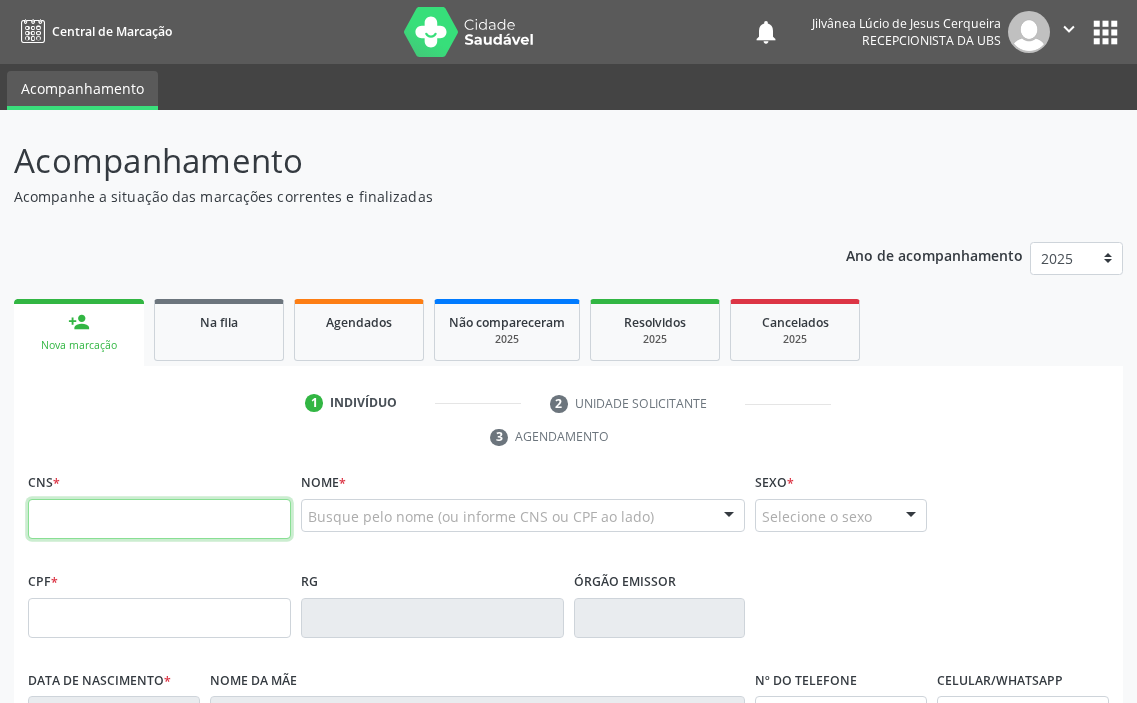 click at bounding box center [159, 519] 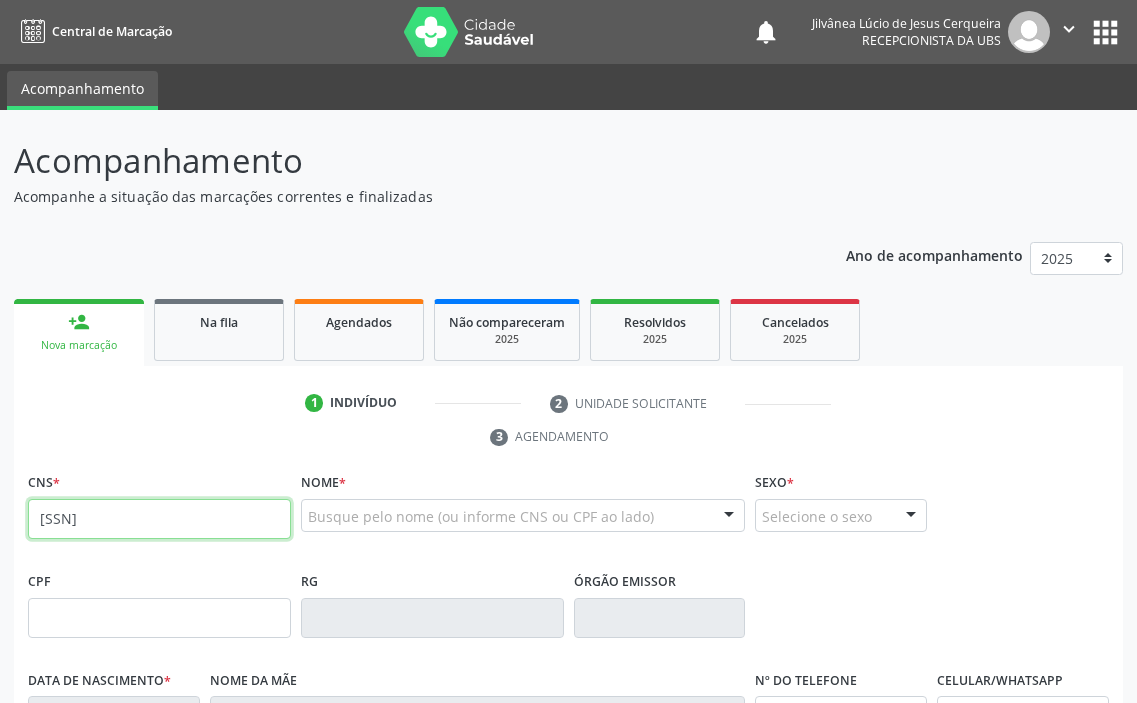 type on "[SSN]" 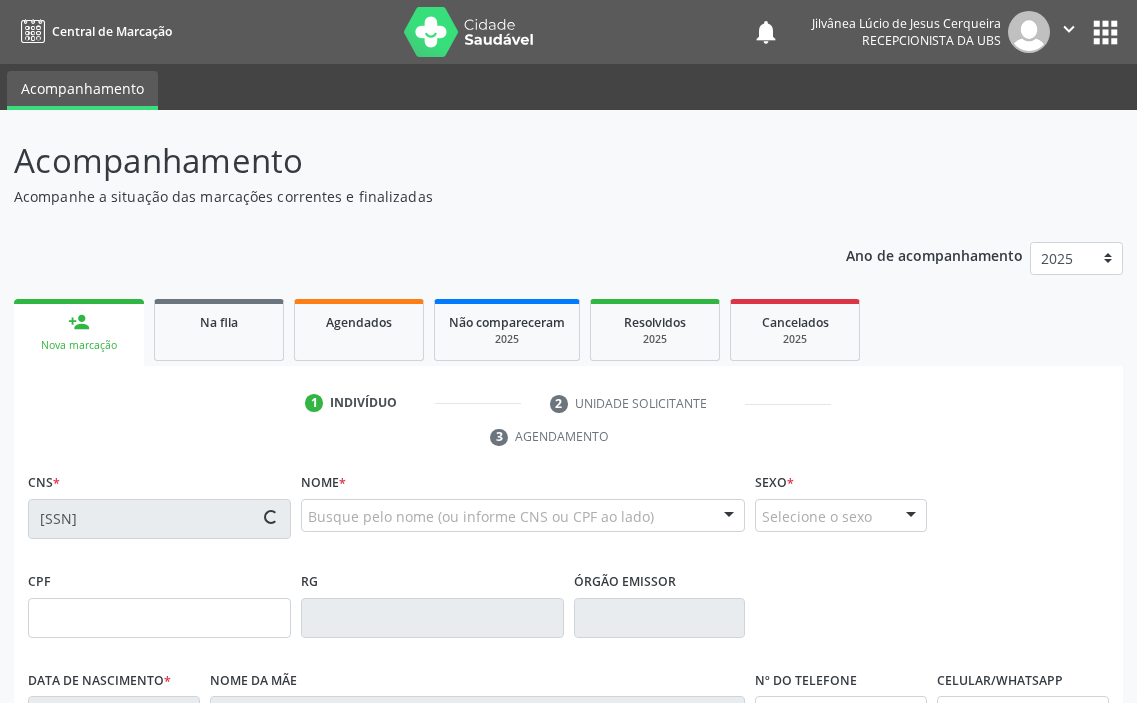 type on "[SSN]" 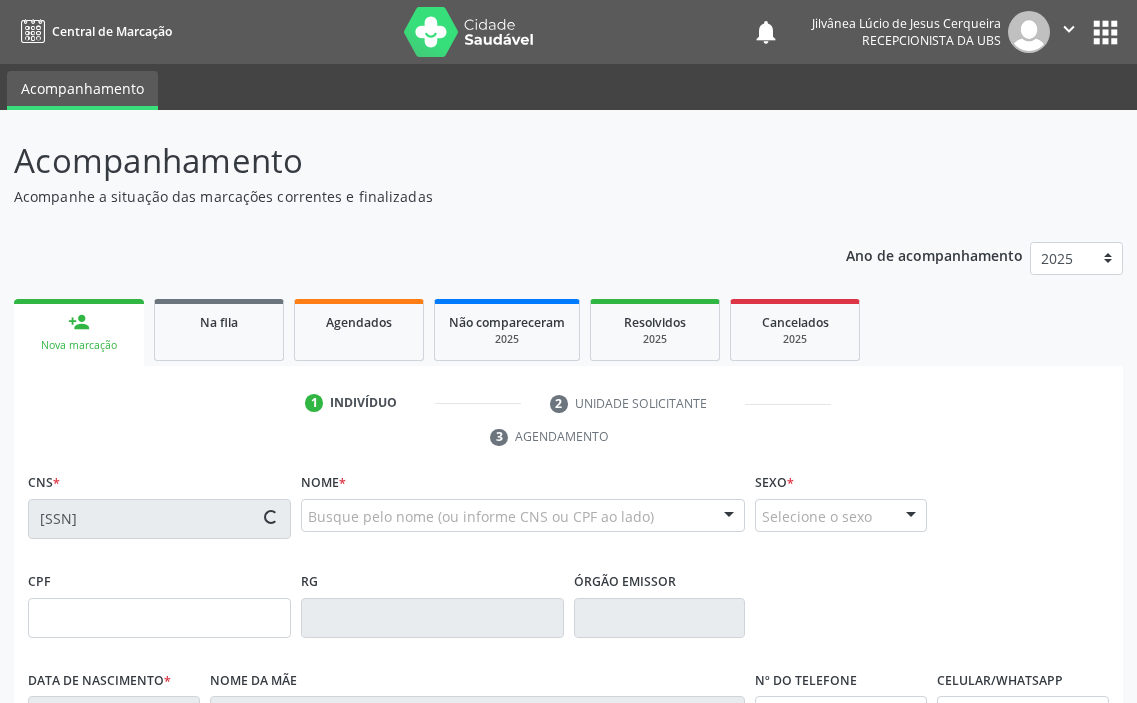 type on "[DATE]" 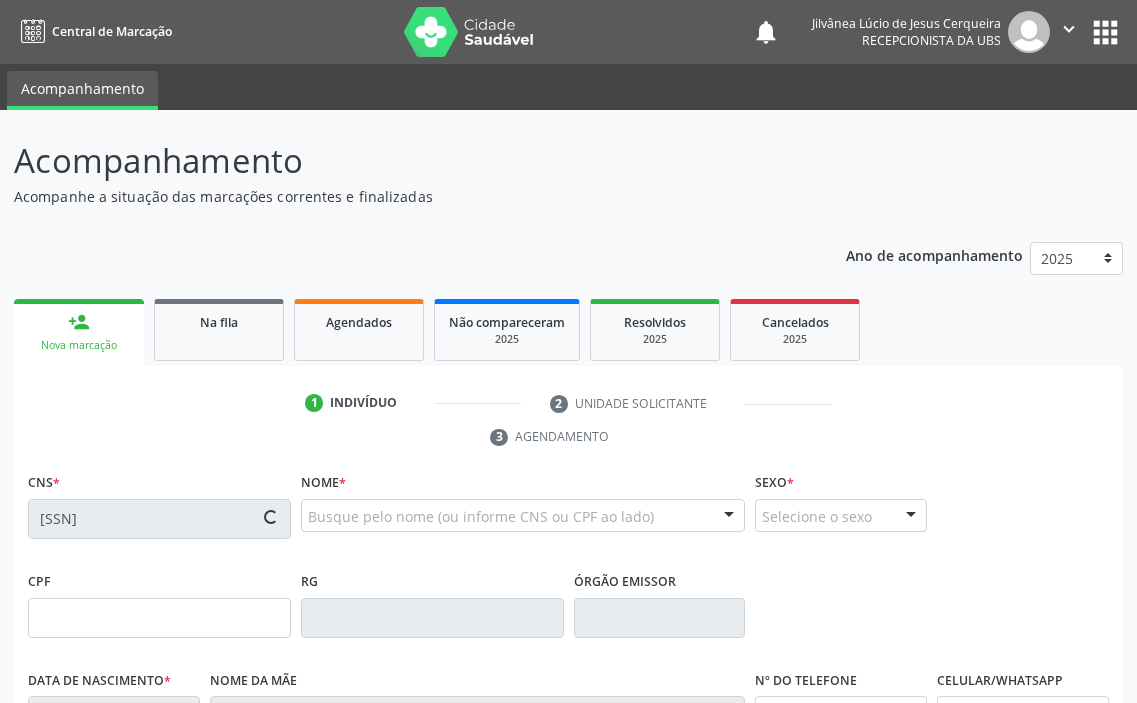 type on "[PHONE]" 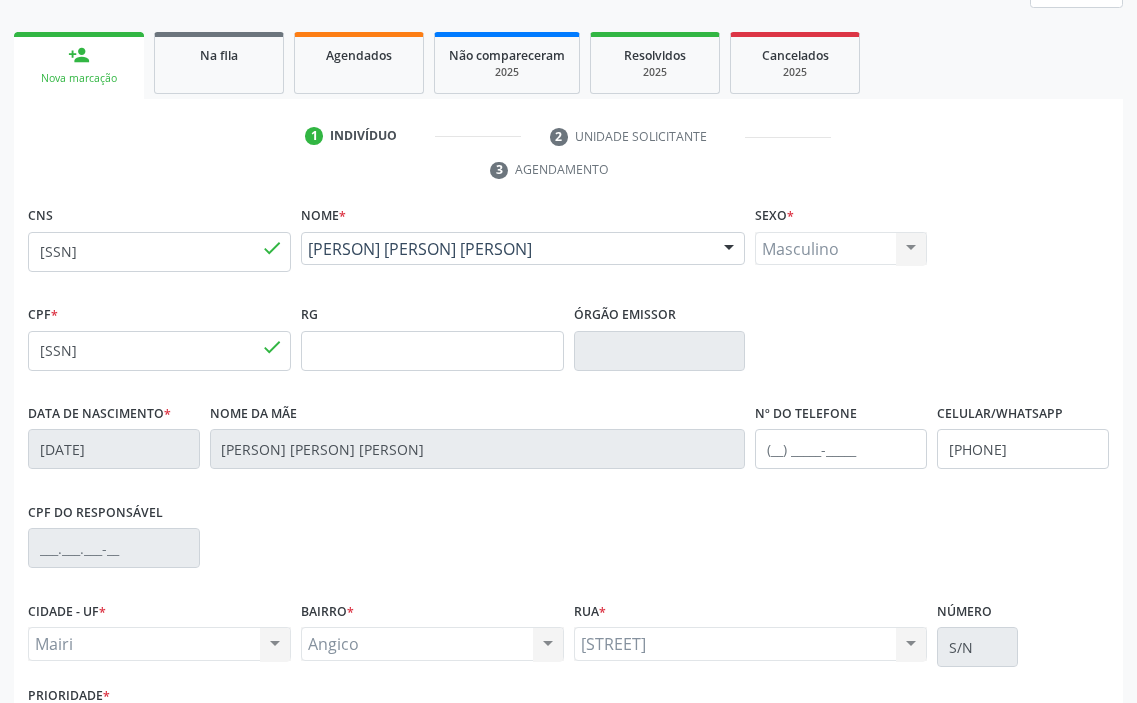 scroll, scrollTop: 300, scrollLeft: 0, axis: vertical 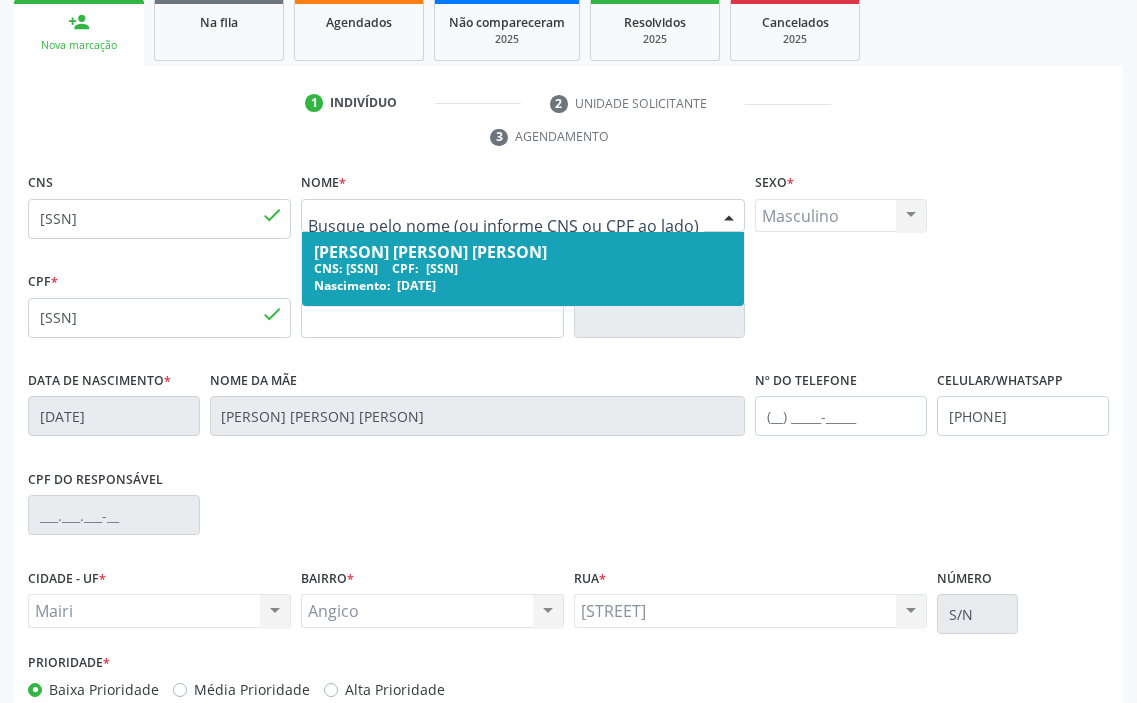 drag, startPoint x: 491, startPoint y: 218, endPoint x: 318, endPoint y: 215, distance: 173.02602 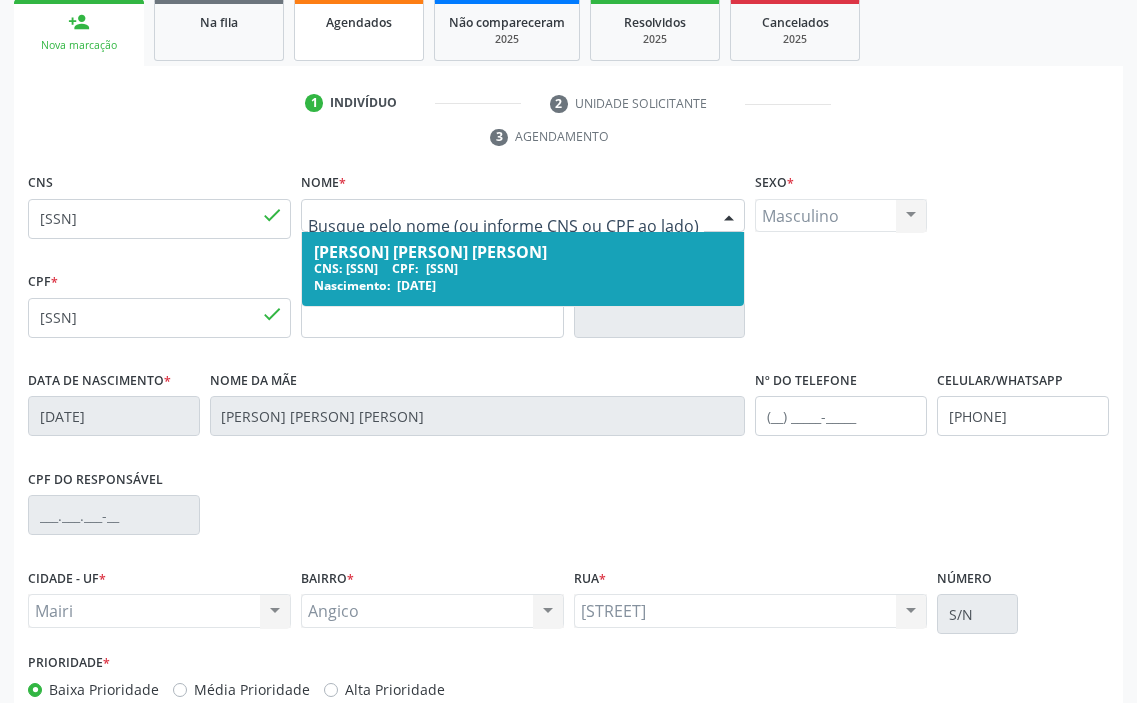click on "Agendados" at bounding box center [359, 22] 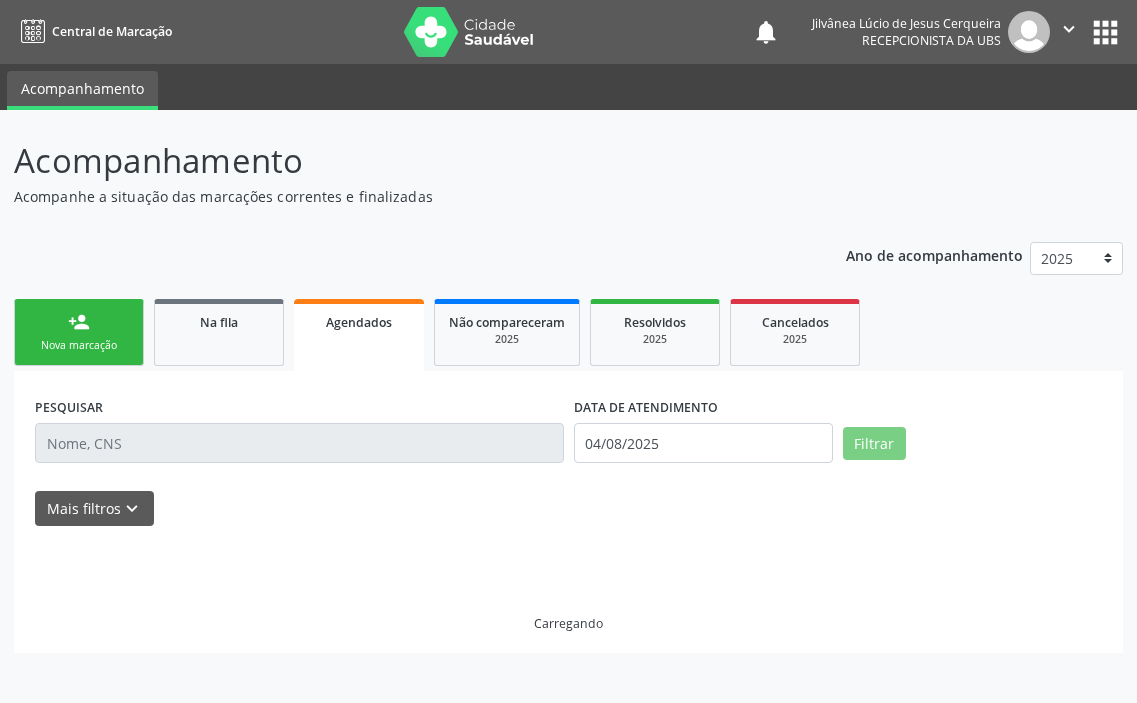 scroll, scrollTop: 0, scrollLeft: 0, axis: both 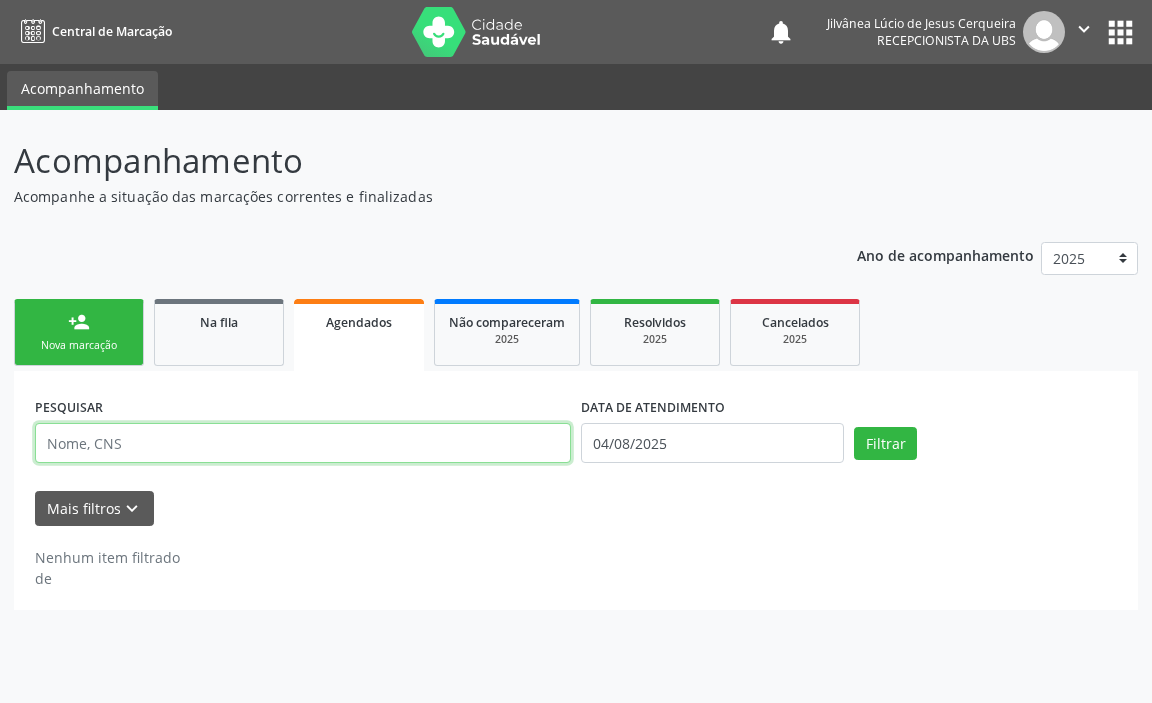 click at bounding box center [303, 443] 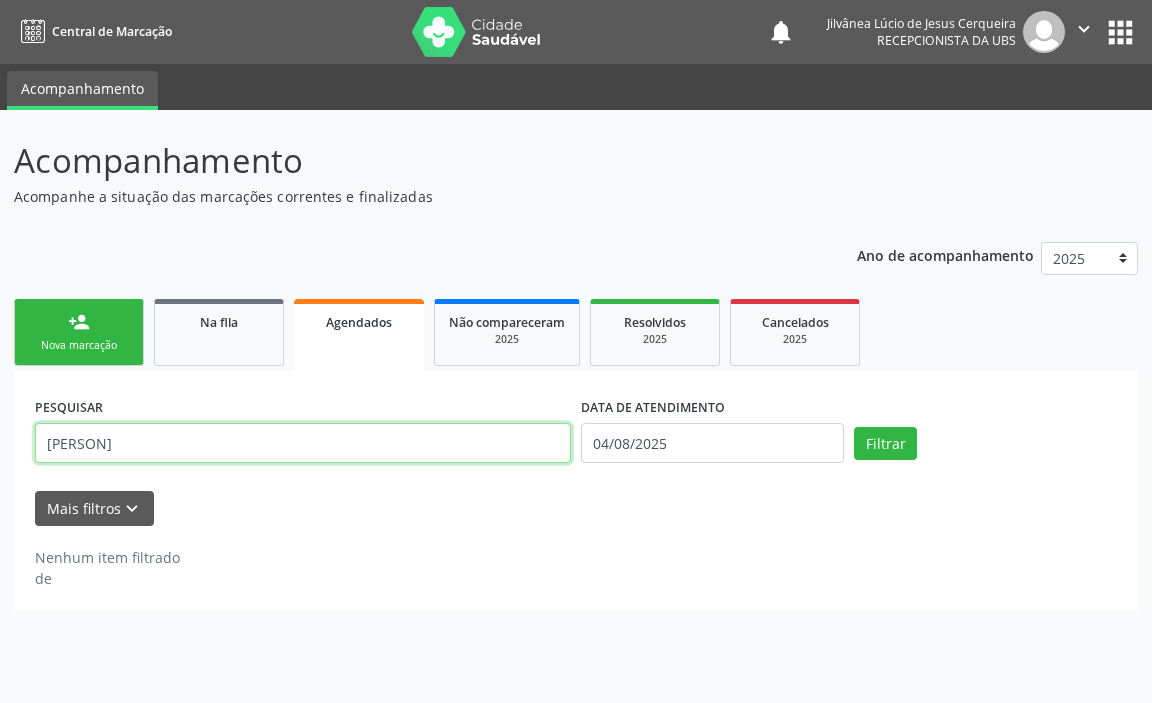 type on "[PERSON]" 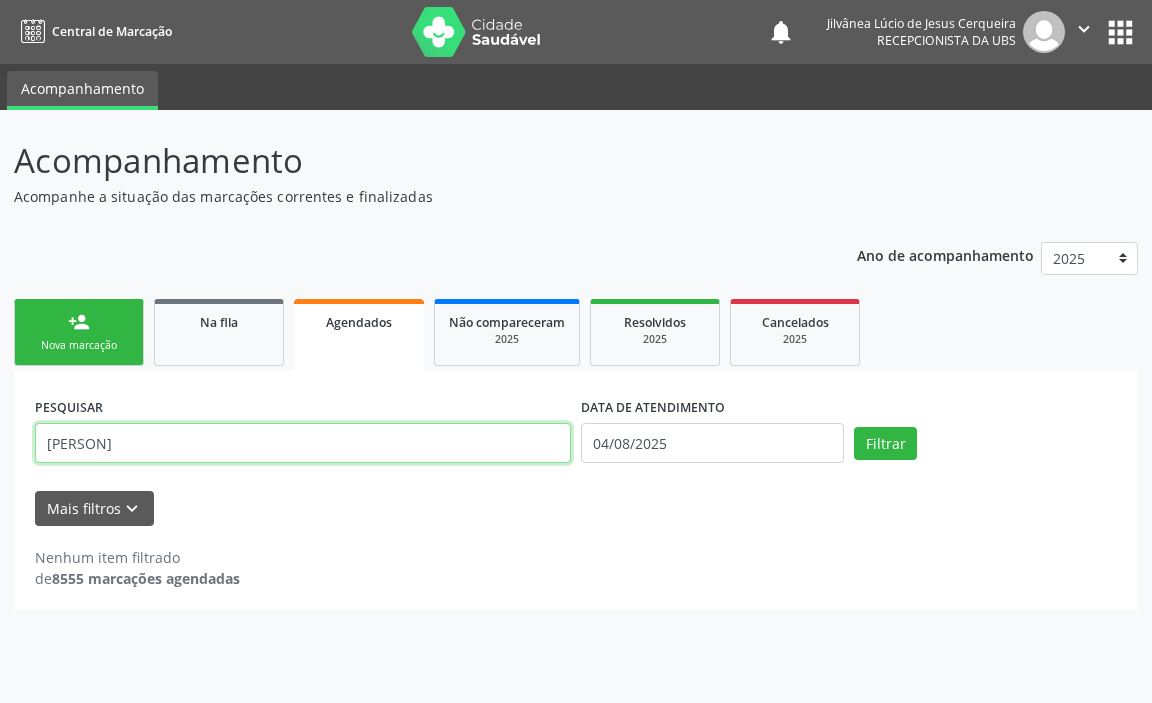 click on "[PERSON]" at bounding box center (303, 443) 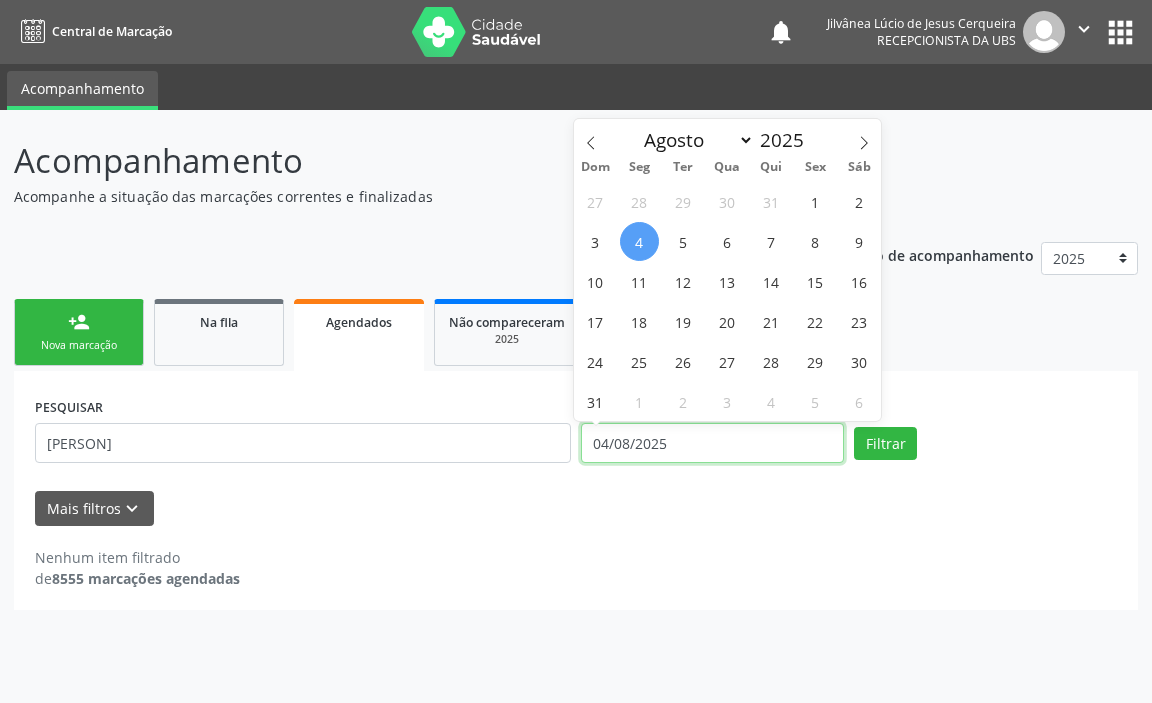 click on "04/08/2025" at bounding box center (712, 443) 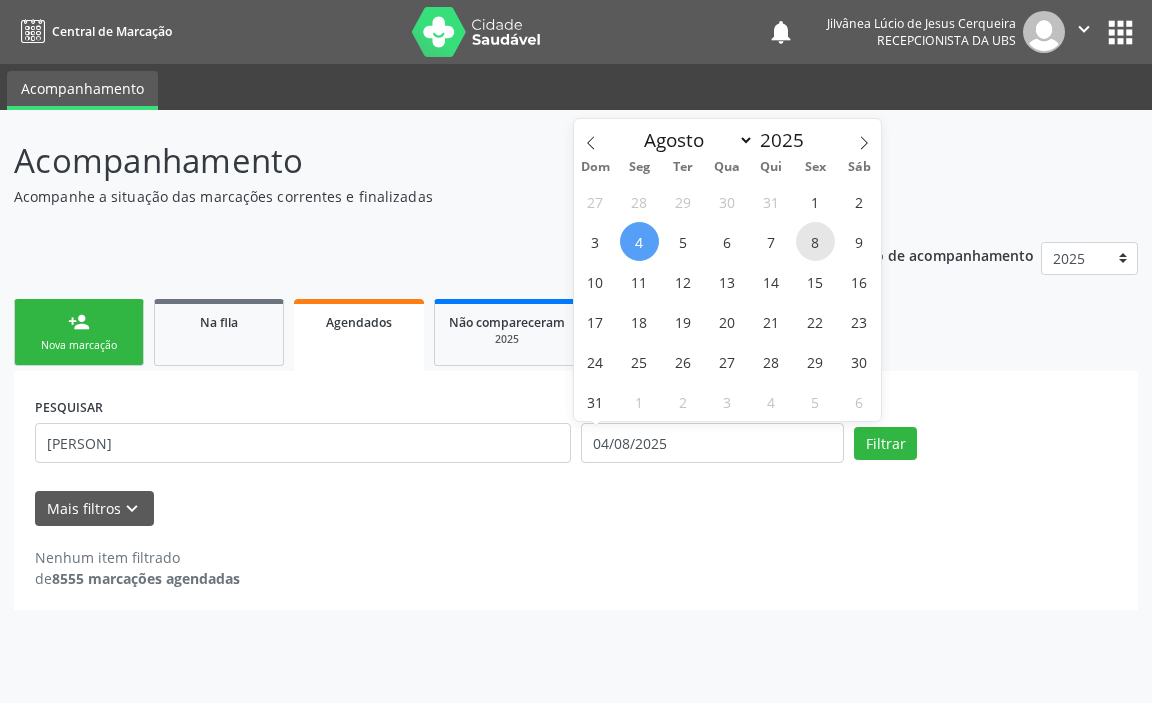 click on "8" at bounding box center [815, 241] 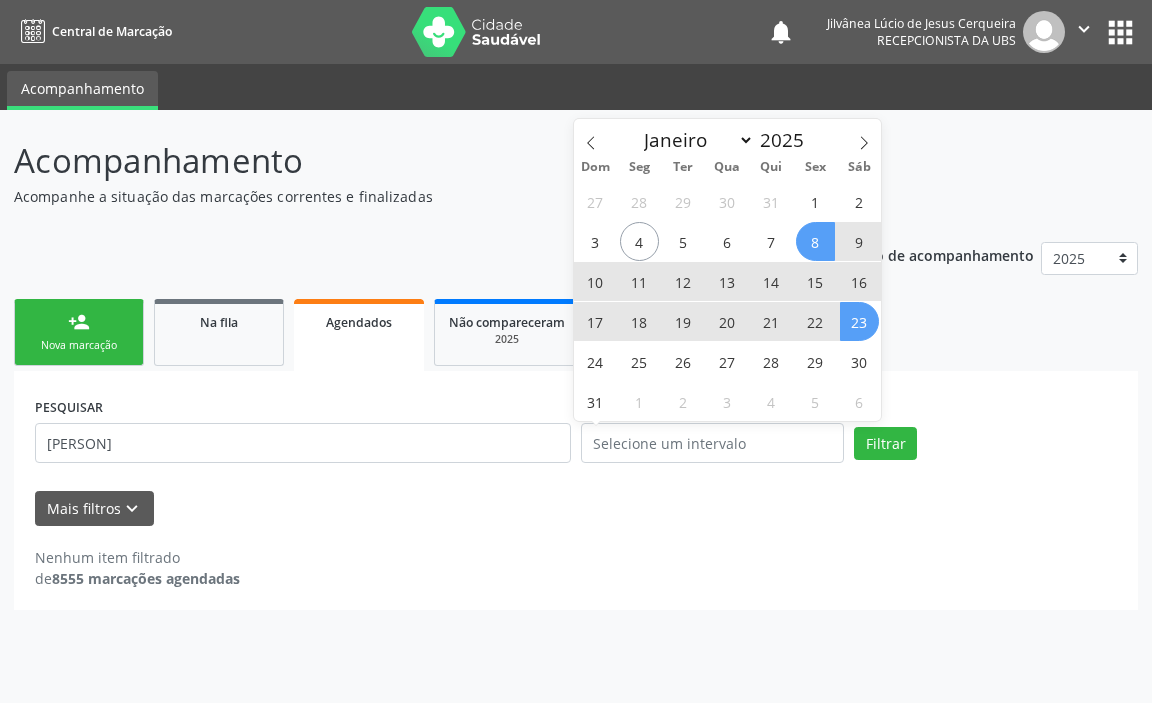click on "person_add
Nova marcação
Na fila   Agendados   Não compareceram
2025
Resolvidos
2025
Cancelados
2025" at bounding box center [576, 332] 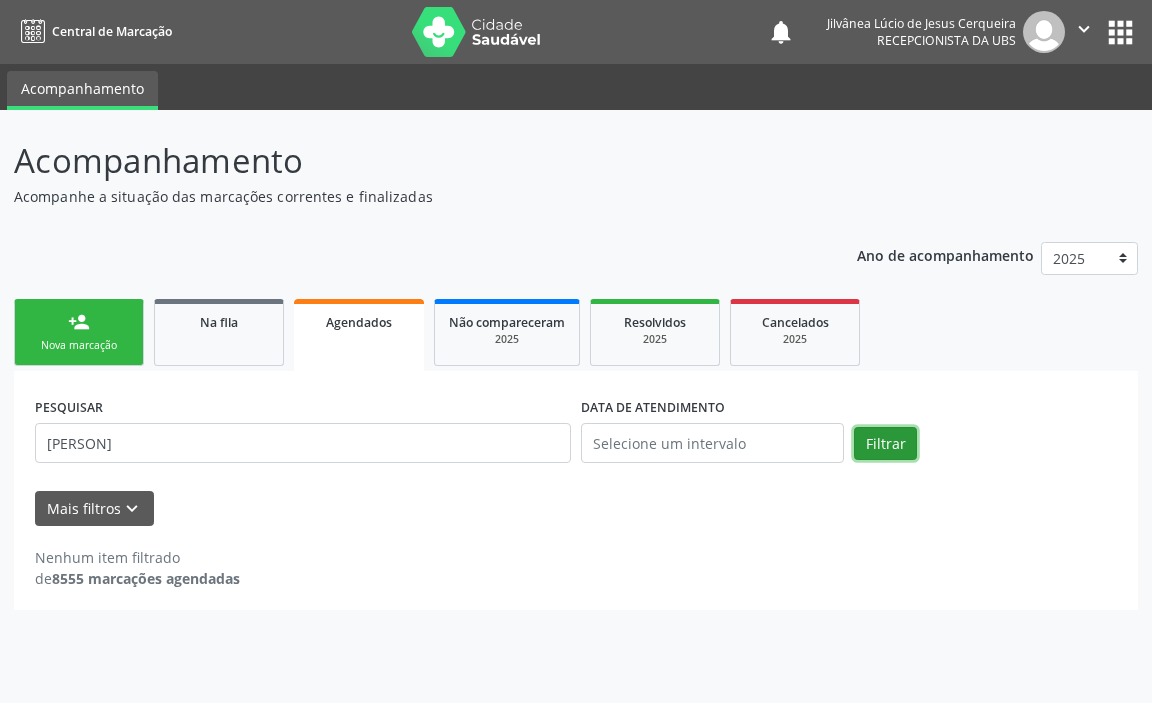 click on "Filtrar" at bounding box center (885, 444) 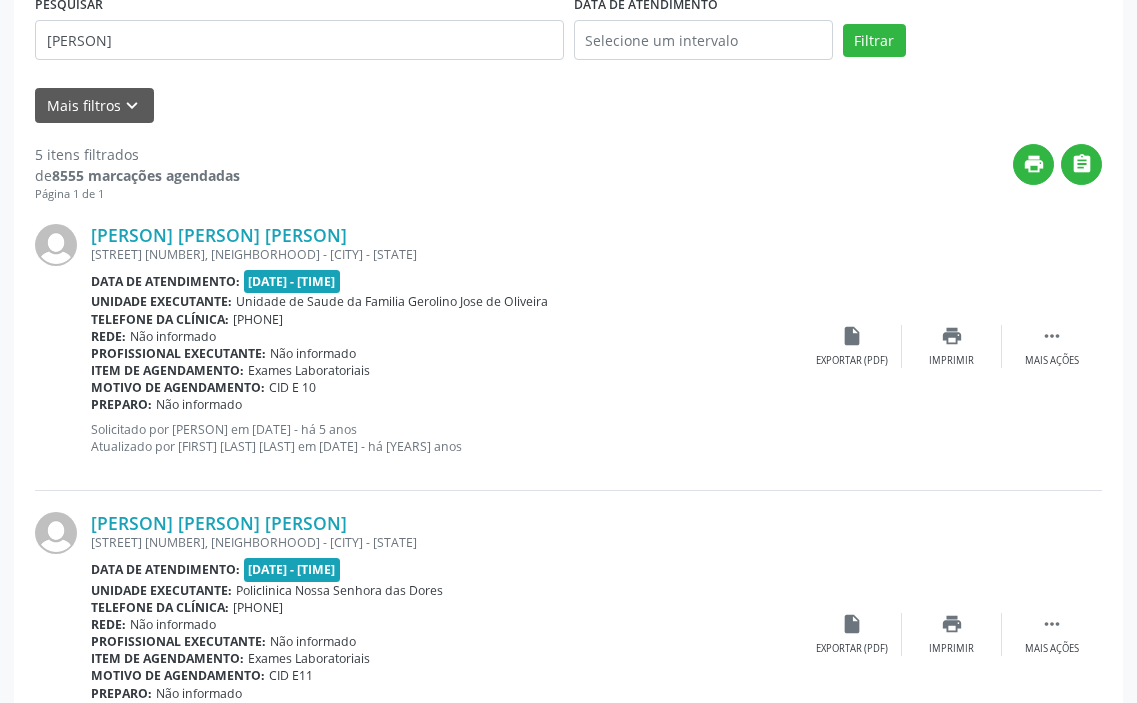 scroll, scrollTop: 500, scrollLeft: 0, axis: vertical 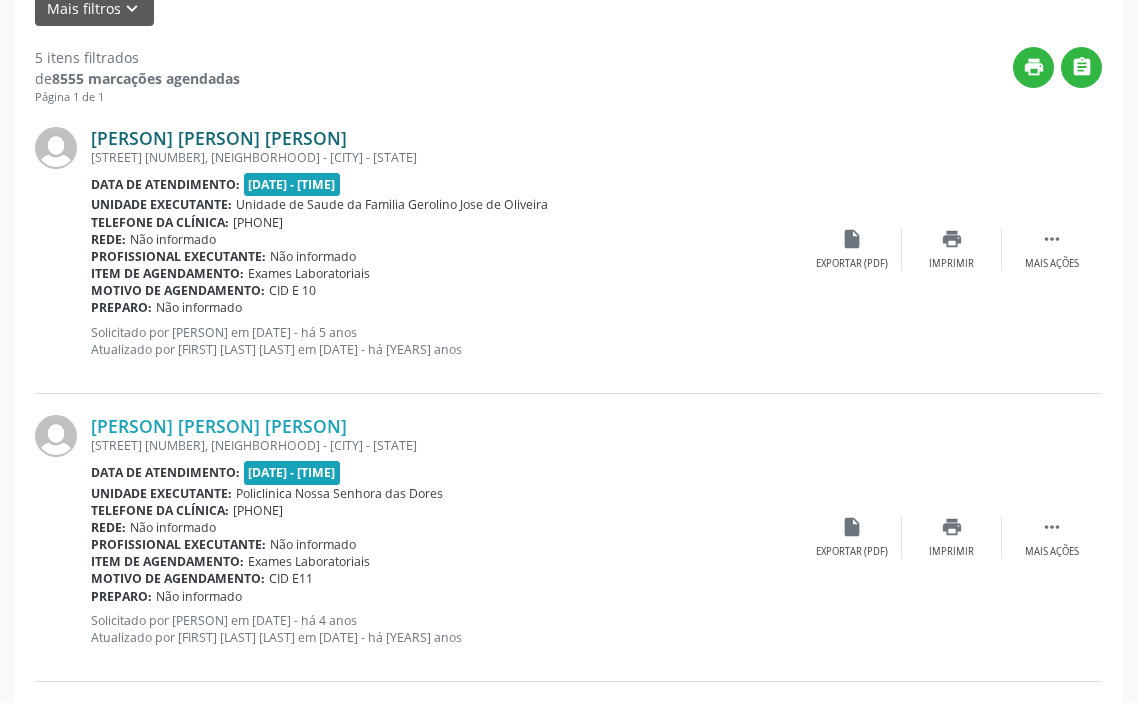 click on "[PERSON] [PERSON] [PERSON]" at bounding box center [219, 138] 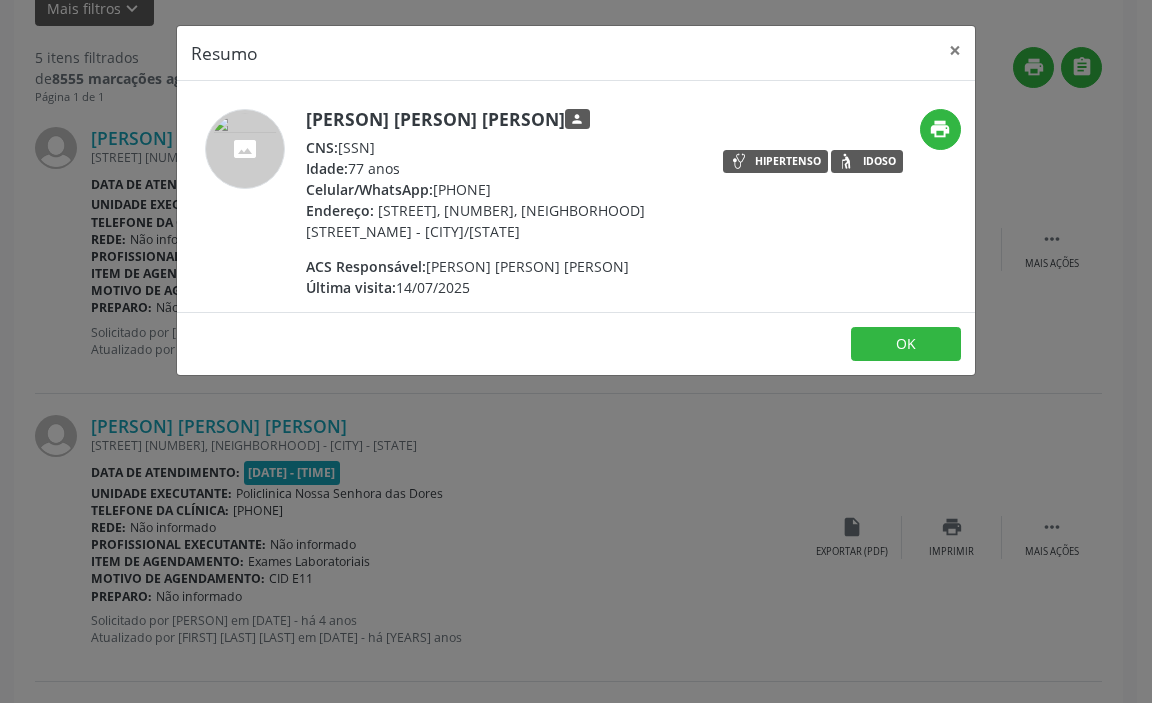 click on "ACS Responsável:
[PERSON]" at bounding box center [500, 266] 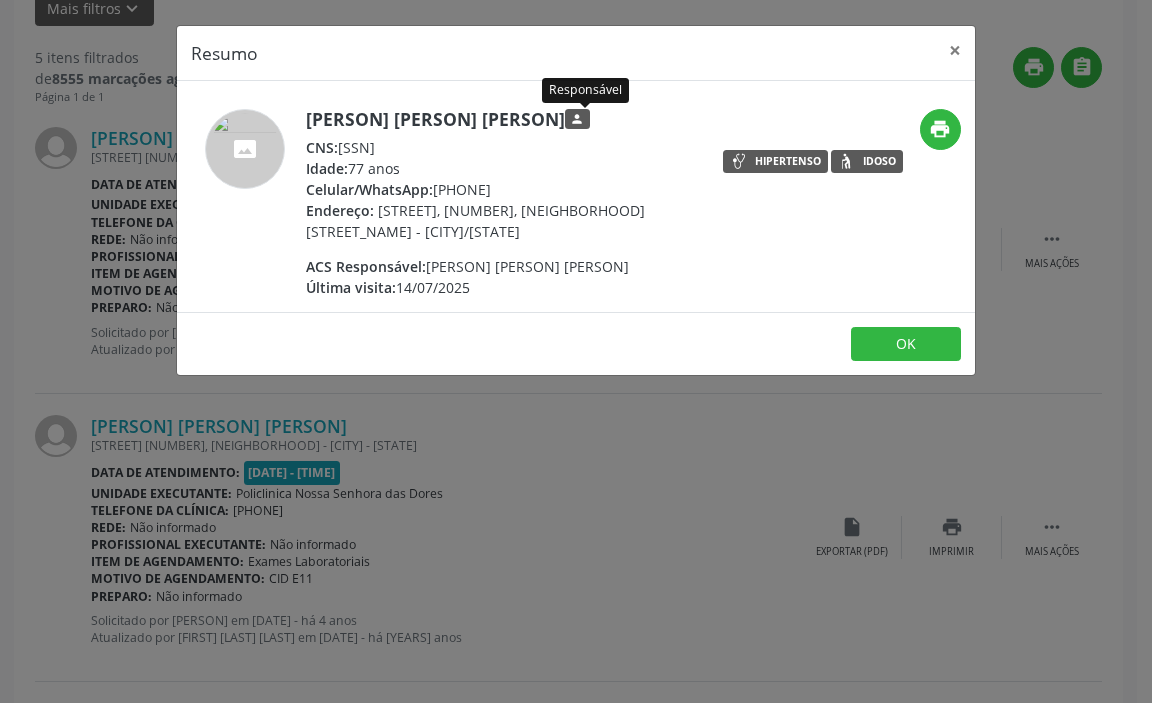copy on "[PERSON] [PERSON] [PERSON]" 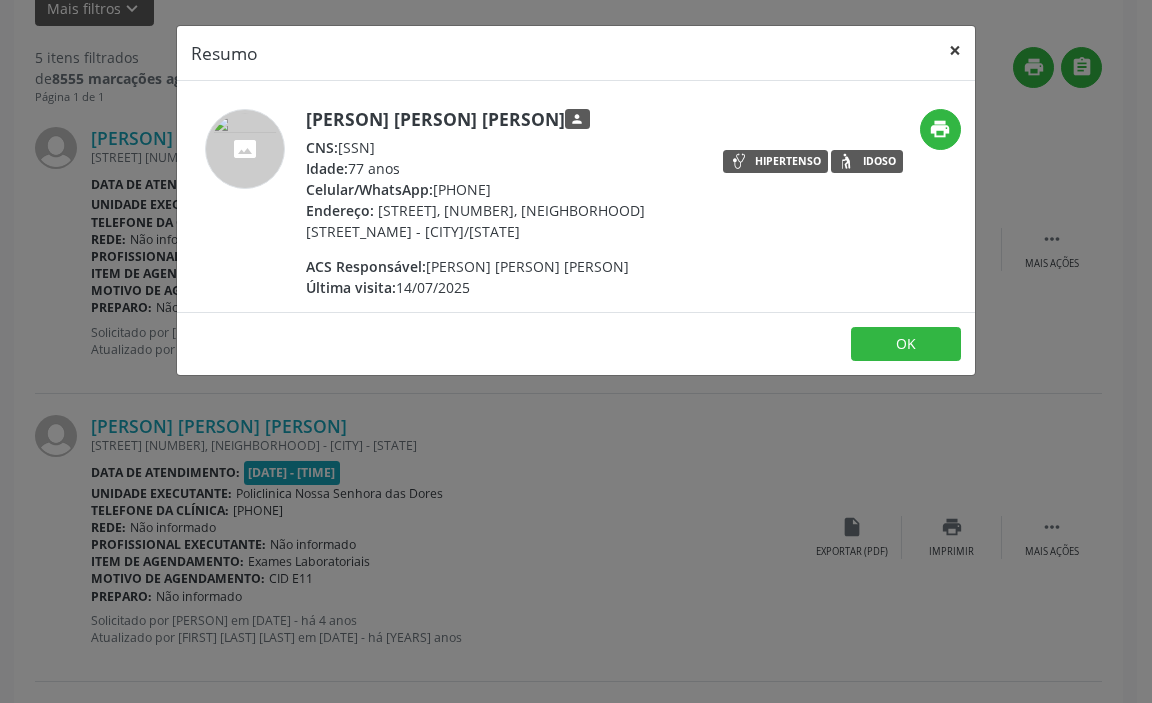 drag, startPoint x: 954, startPoint y: 48, endPoint x: 935, endPoint y: 44, distance: 19.416489 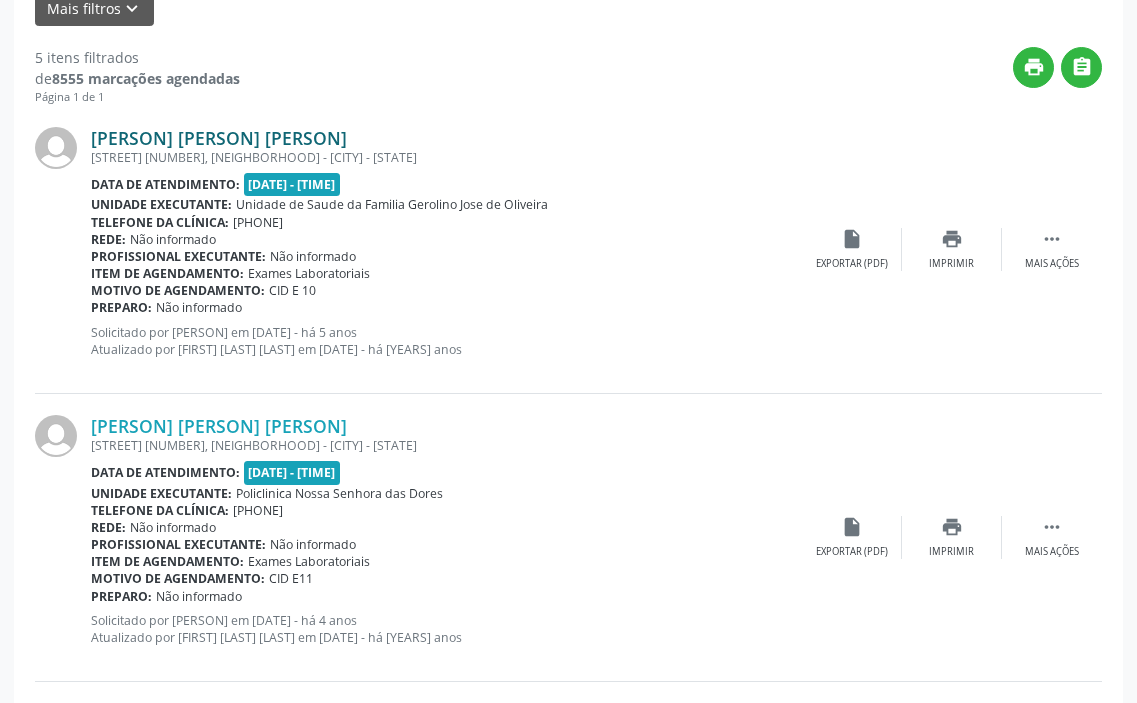 click on "[PERSON] [PERSON] [PERSON]" at bounding box center (219, 138) 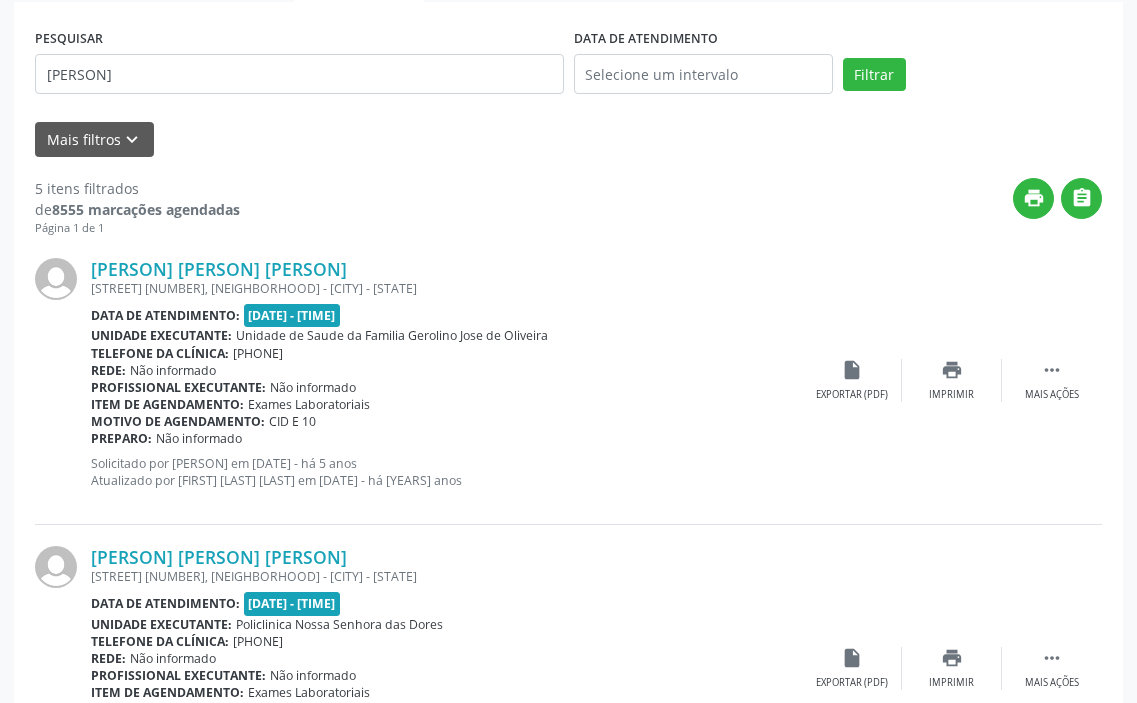 scroll, scrollTop: 200, scrollLeft: 0, axis: vertical 